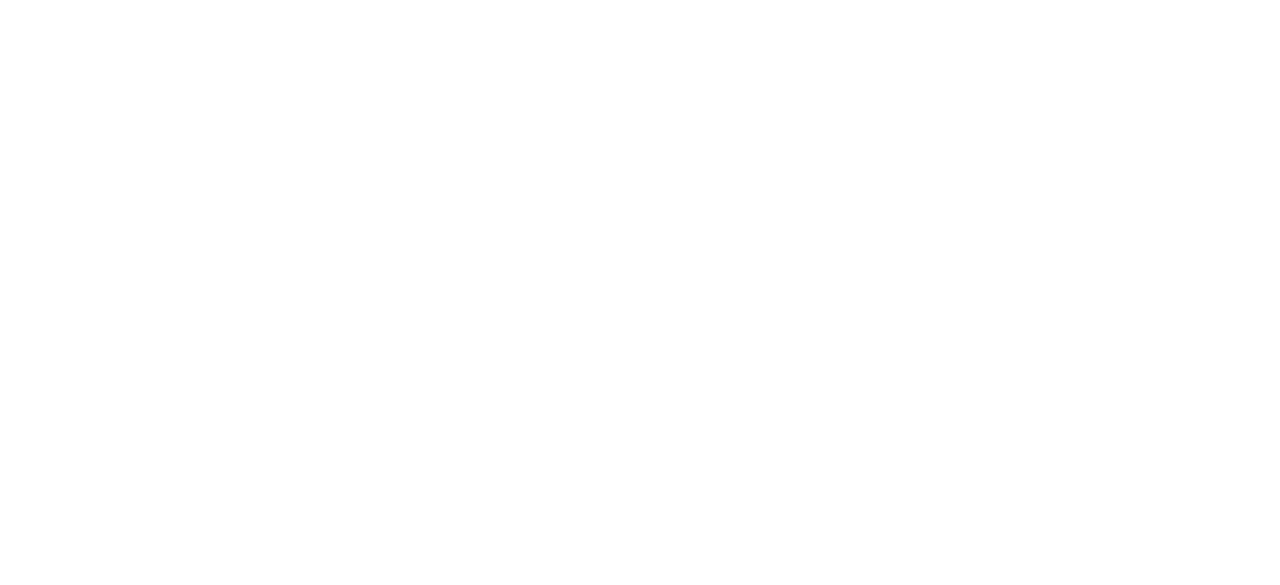 scroll, scrollTop: 0, scrollLeft: 0, axis: both 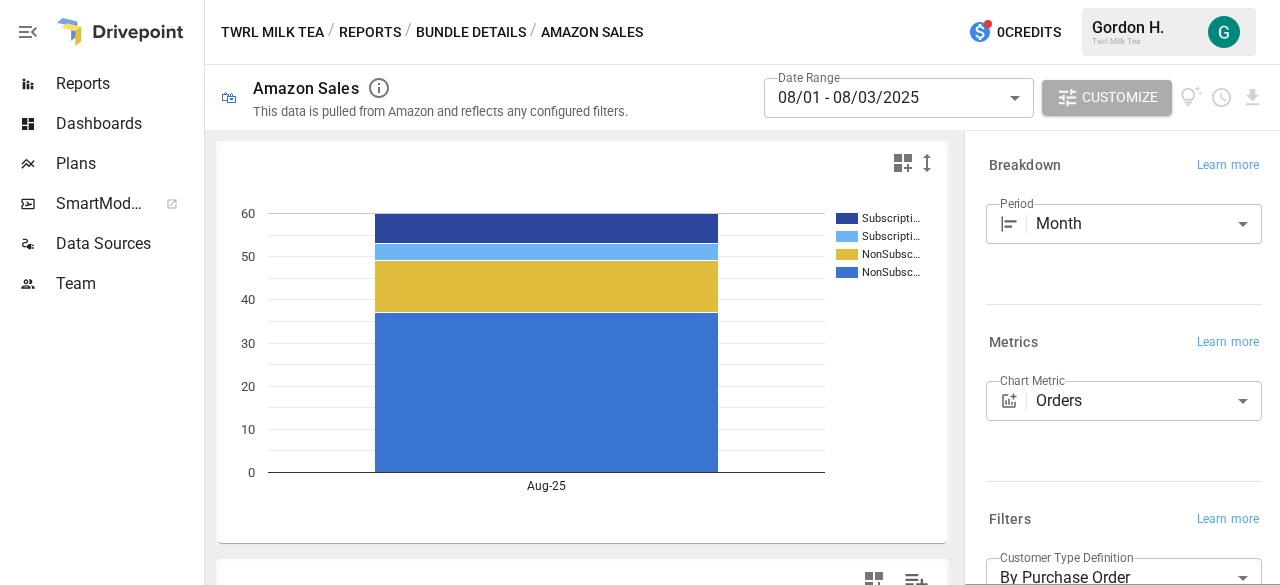 click on "Reports" at bounding box center (128, 84) 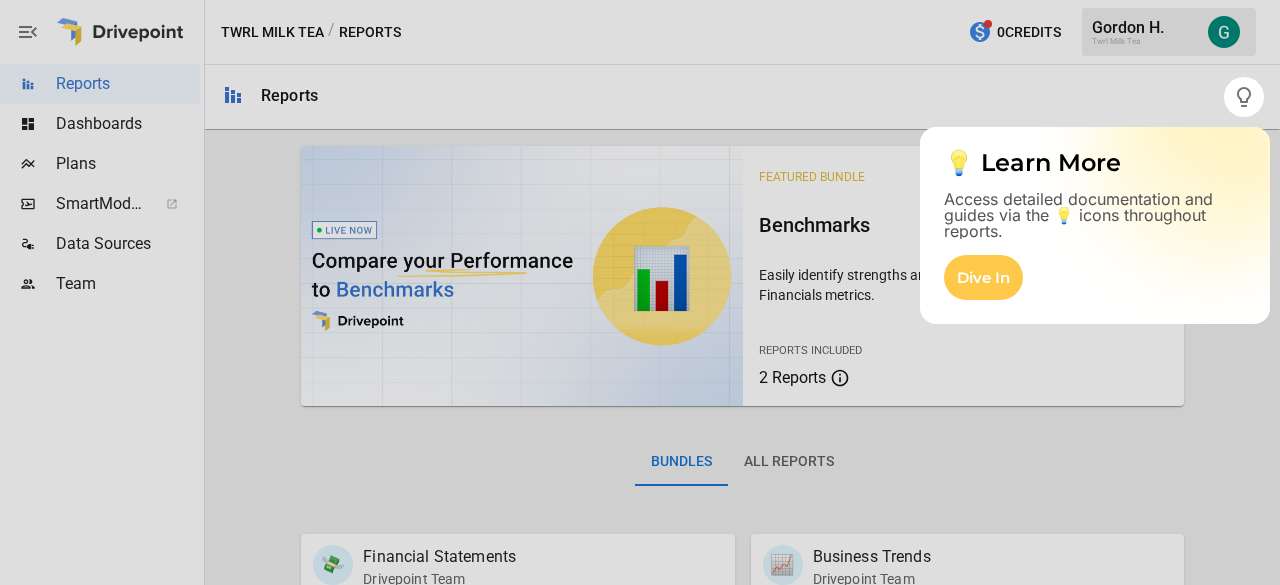 scroll, scrollTop: 1, scrollLeft: 0, axis: vertical 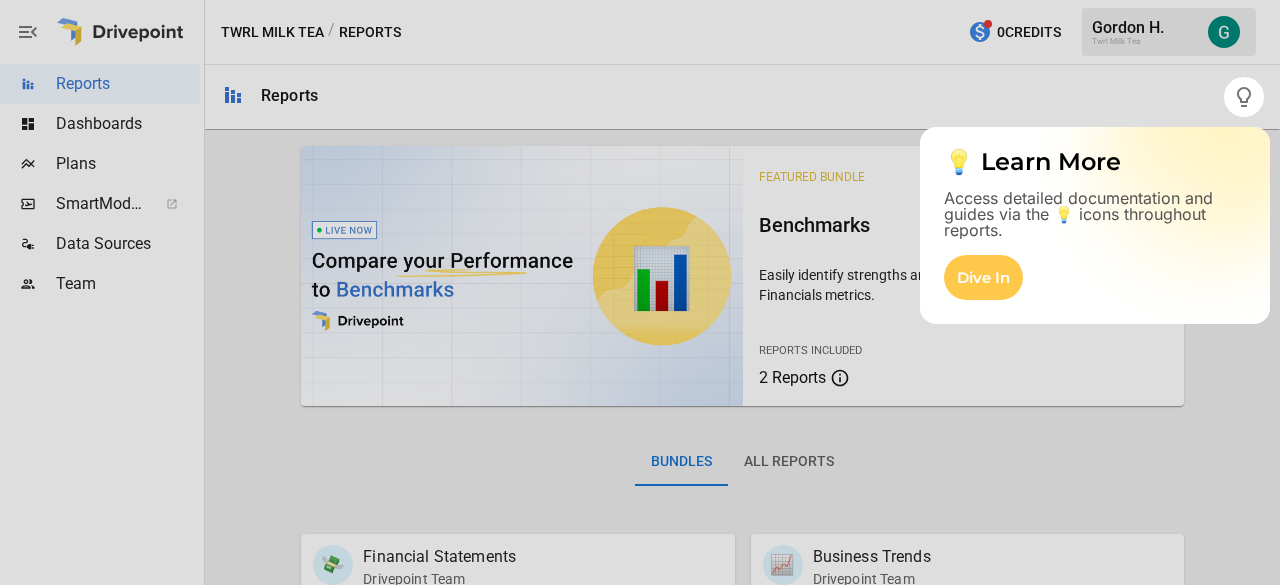 drag, startPoint x: 1271, startPoint y: 195, endPoint x: 1258, endPoint y: 243, distance: 49.729267 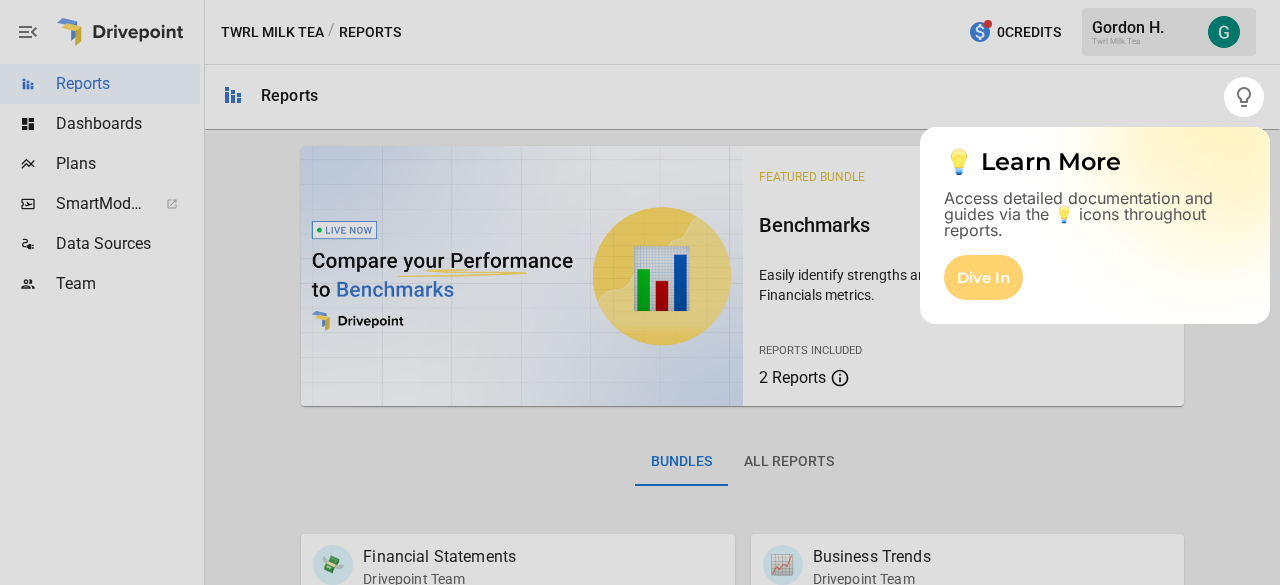 click on "Dive In" at bounding box center (983, 277) 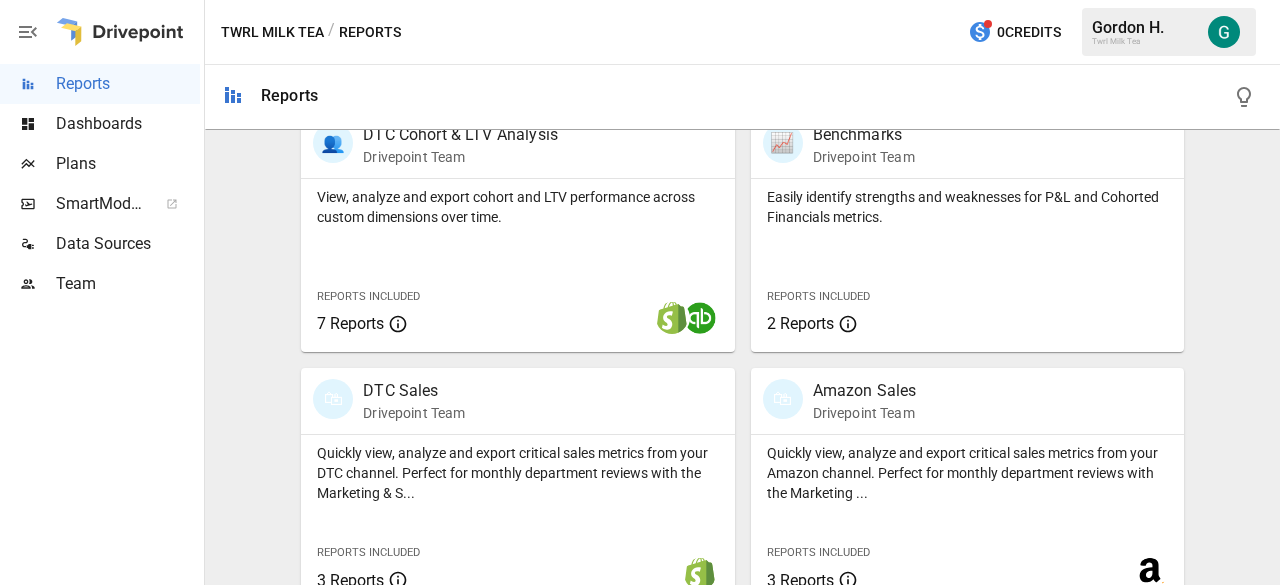 scroll, scrollTop: 964, scrollLeft: 0, axis: vertical 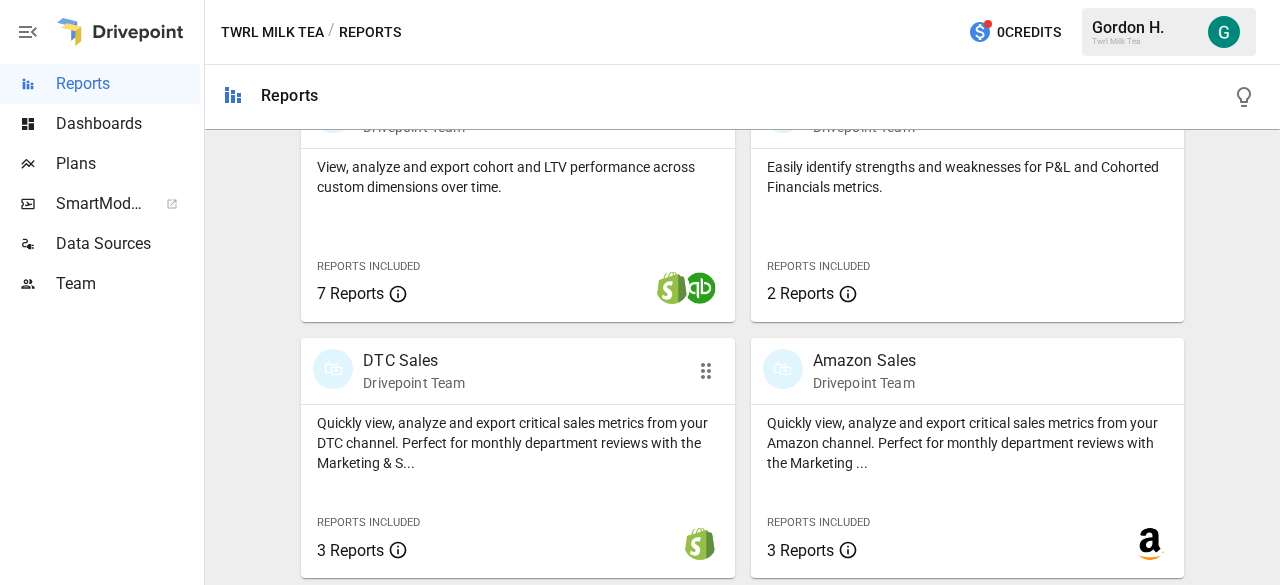 click on "DTC Sales" at bounding box center (414, 361) 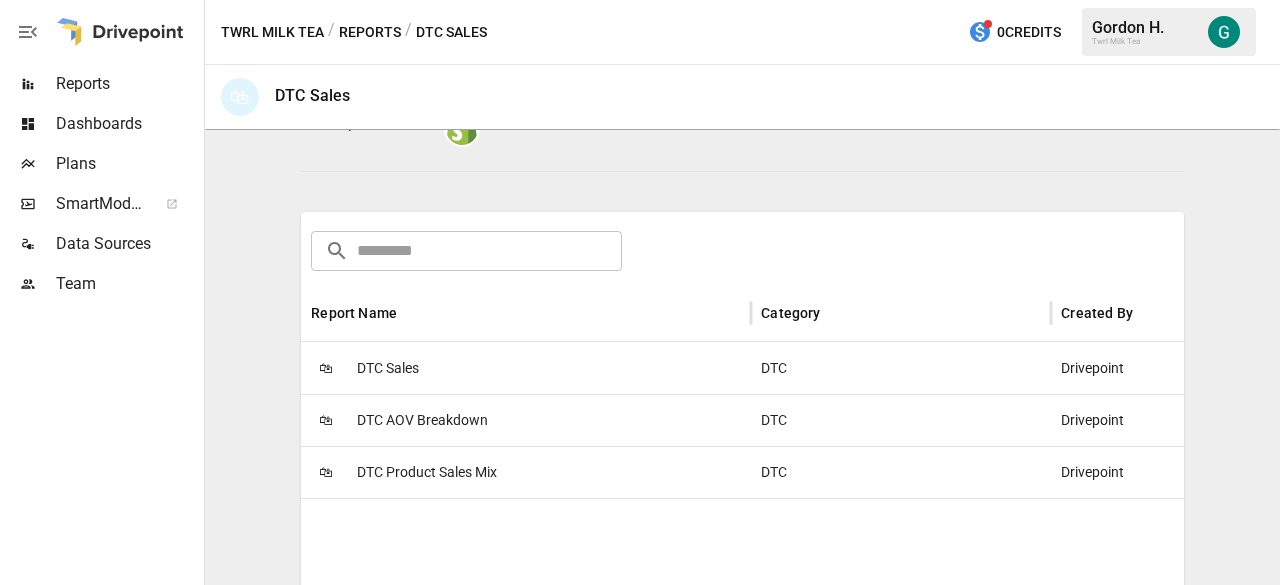 scroll, scrollTop: 248, scrollLeft: 0, axis: vertical 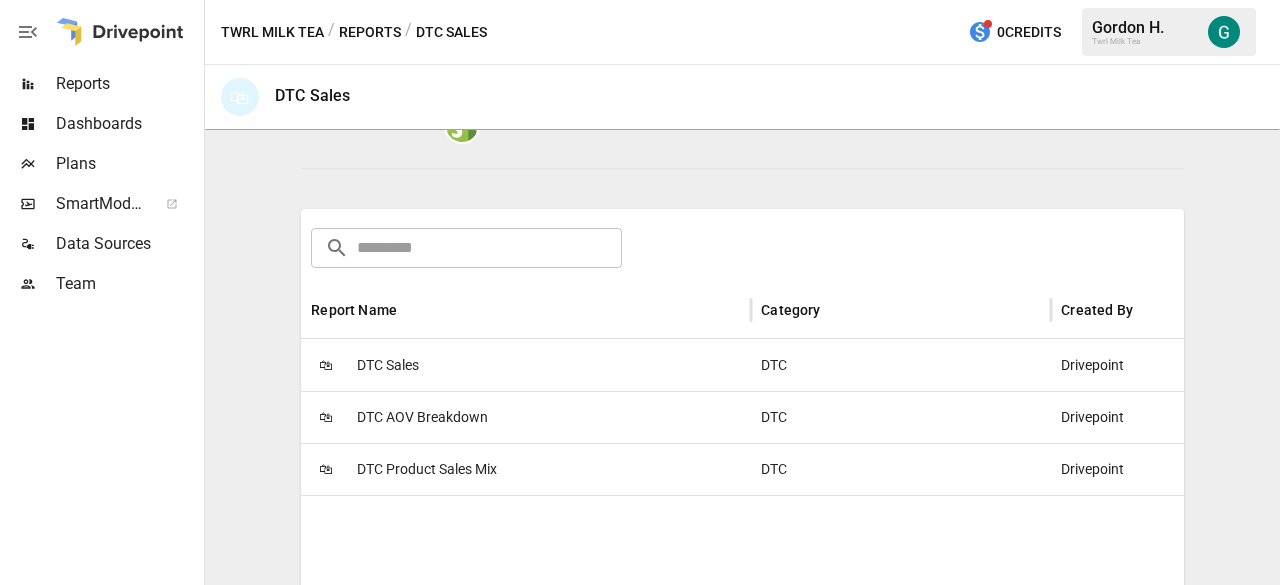 click on "DTC Product Sales Mix" at bounding box center [427, 469] 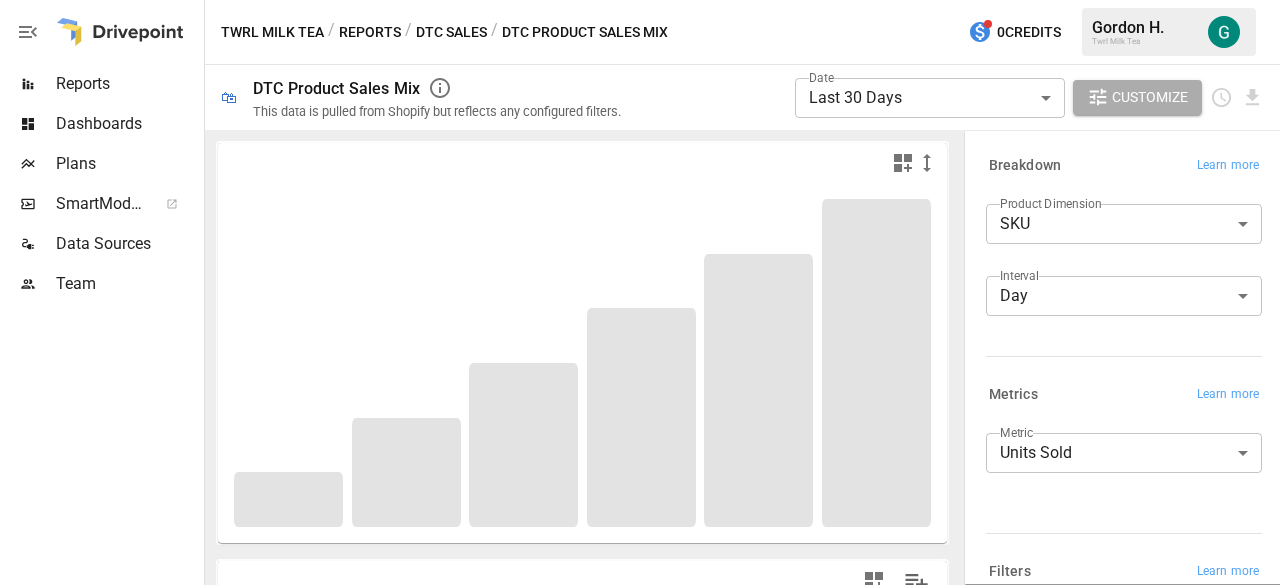 click on "**********" at bounding box center (640, 0) 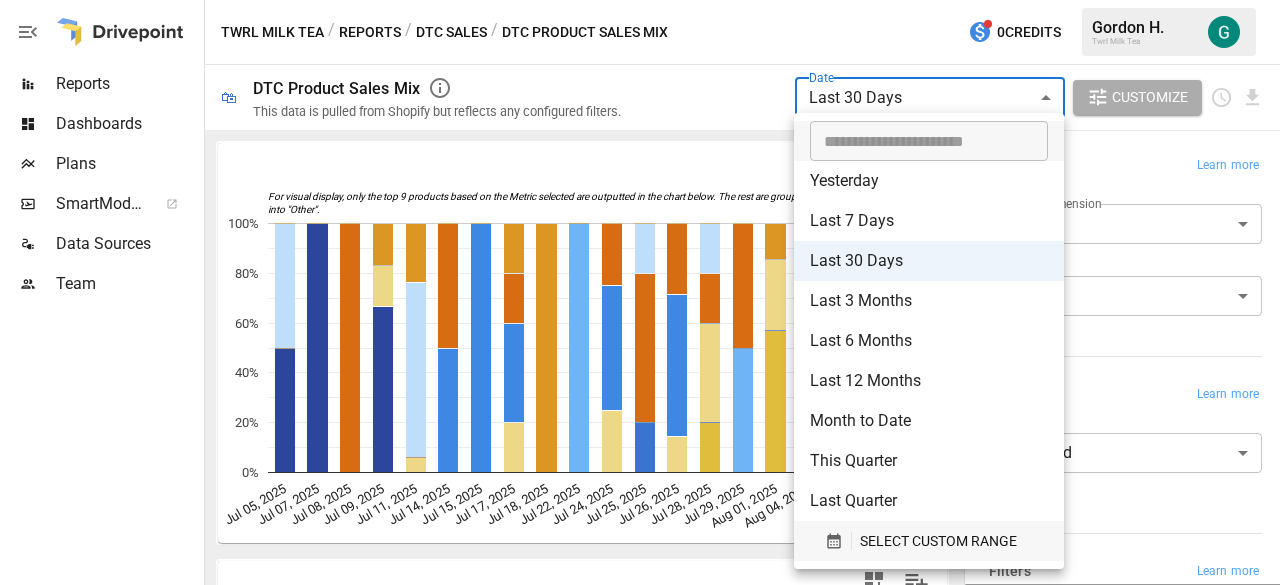 click on "SELECT CUSTOM RANGE" at bounding box center [938, 541] 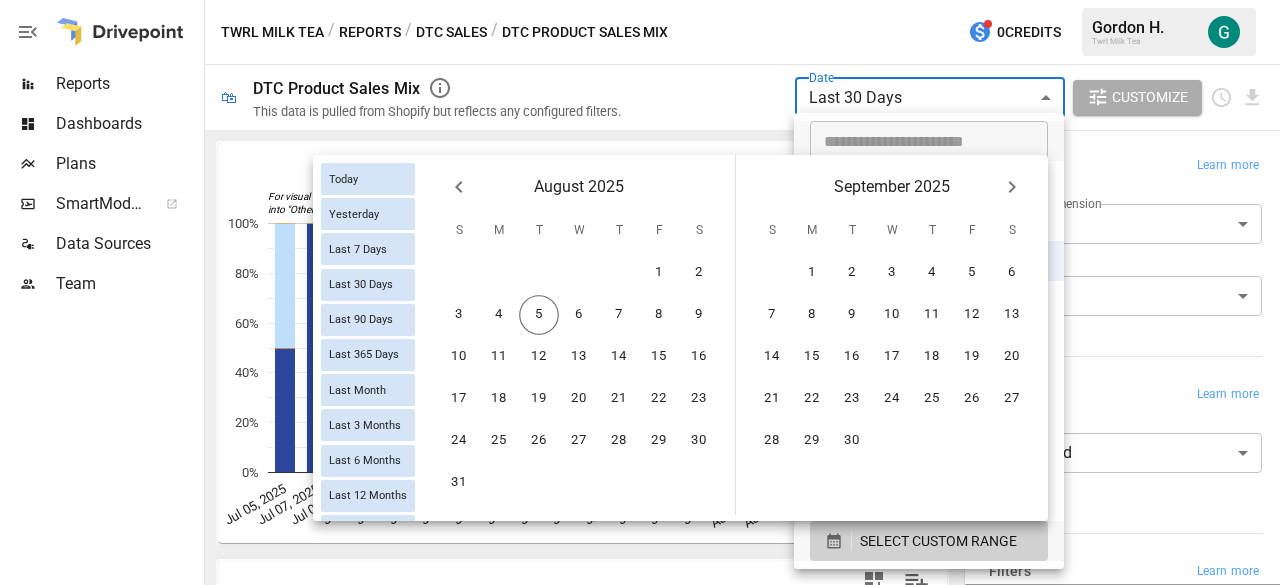 click 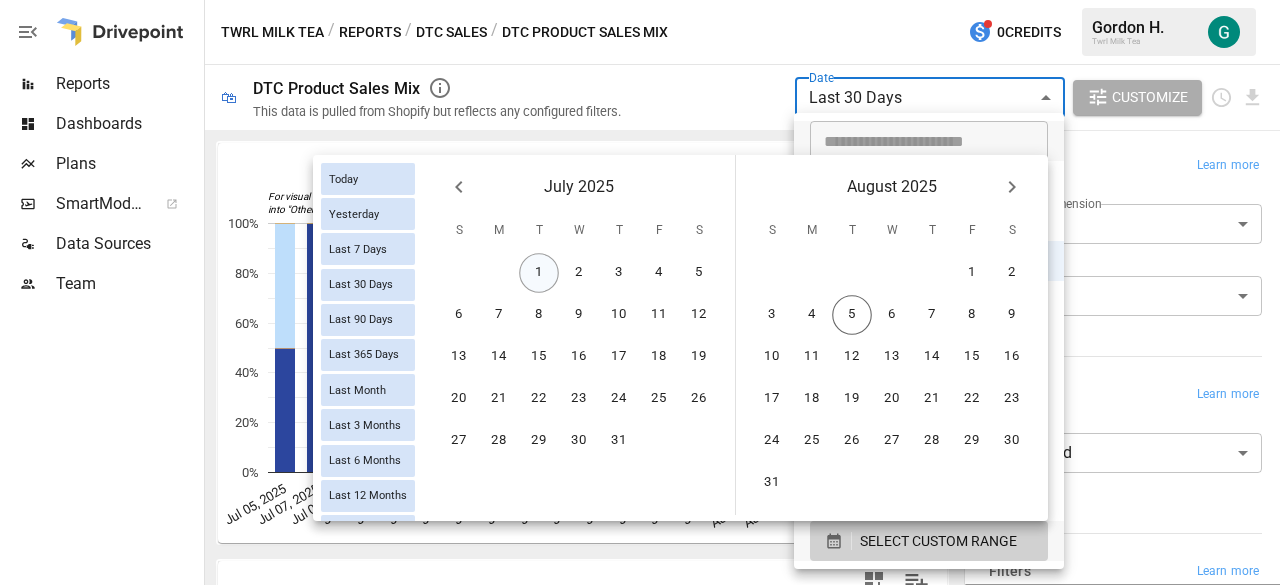 click on "1" at bounding box center (539, 273) 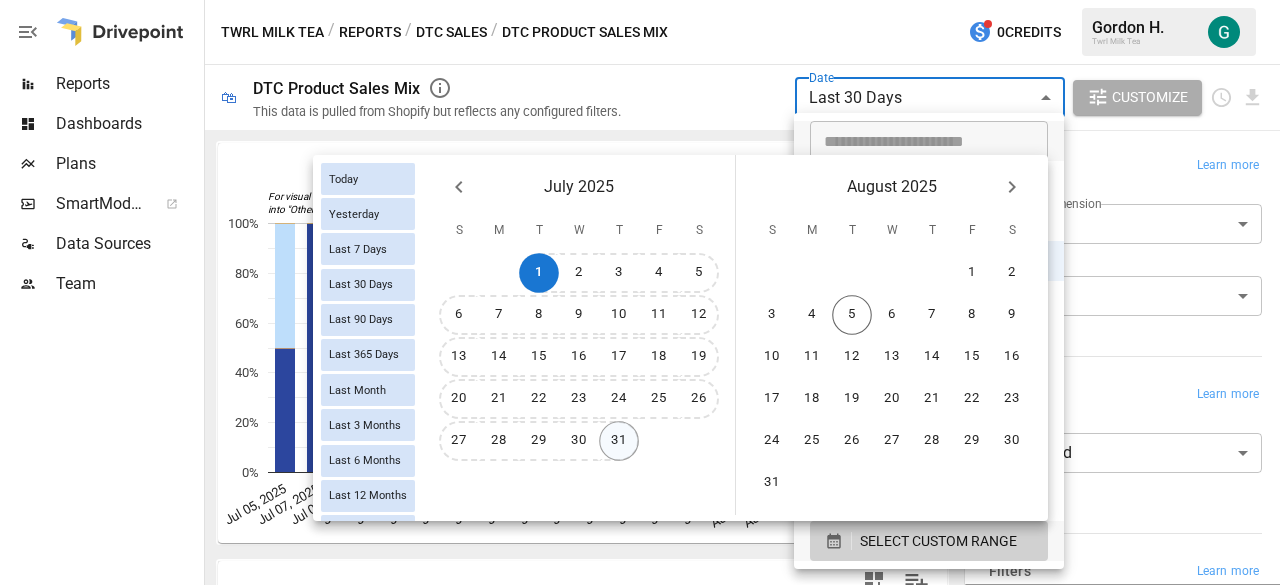 click on "31" at bounding box center [619, 441] 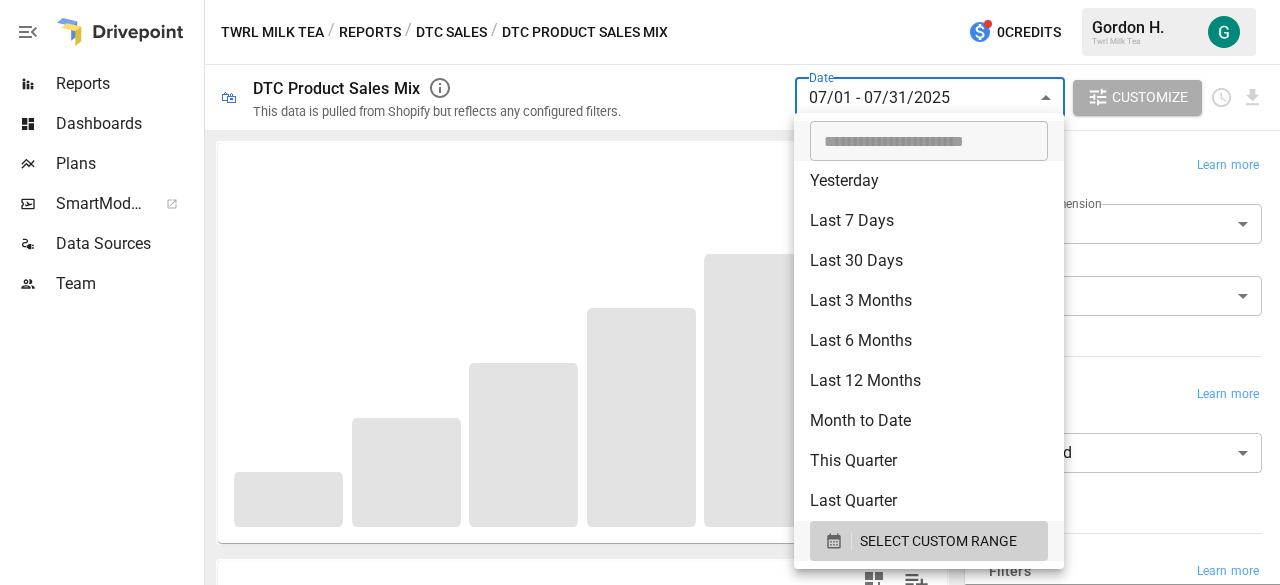 click at bounding box center (640, 292) 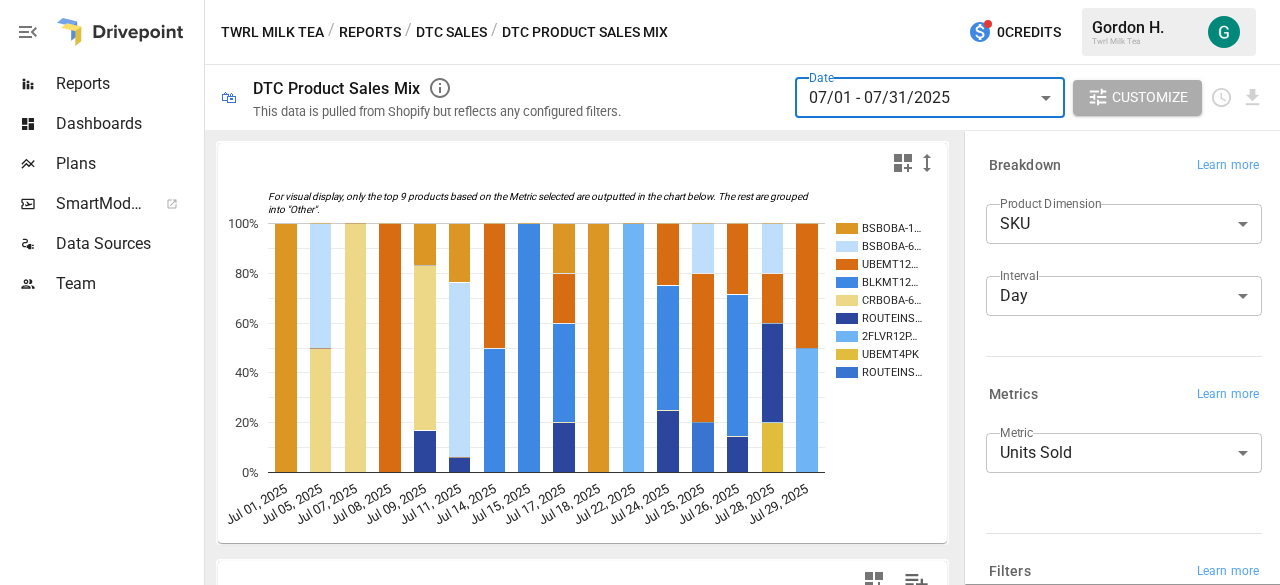 click on "Reports Dashboards Plans SmartModel ™ Data Sources Team Twrl Milk Tea / Reports / DTC Sales / DTC Product Sales Mix 0  Credits [FIRST] [LAST]. Twrl Milk Tea 🛍 DTC Product Sales Mix This data is pulled from Shopify but reflects any configured filters. Date [DATE]/[YEAR] - [DATE]/[YEAR] ****** ​ Customize For visual display, only the top 9 products based on the Metric selected are outputted in the chart below. The rest are grouped into "Other". BSBOBA-1… BSBOBA-6… UBEMT12… BLKMT12… CRBOBA-6… ROUTEINS… 2FLVR12P… UBEMT4PK ROUTEINS… [DATE]/[YEAR] [DATE]/[YEAR] [DATE]/[YEAR] [DATE]/[YEAR] [DATE]/[YEAR] [DATE]/[YEAR] [DATE]/[YEAR] [DATE]/[YEAR] [DATE]/[YEAR] [DATE]/[YEAR] [DATE]/[YEAR] [DATE]/[YEAR] [DATE]/[YEAR] [DATE]/[YEAR] [DATE]/[YEAR] 0% 20% 40% 60% 80% 100% [DATE]/[YEAR] SKU [DATE]/[YEAR] [DATE]/[YEAR] [DATE]/[YEAR] [DATE]/[YEAR] Total BSBOBA-12PK 2 38 BSBOBA-6PK 1 15 UBEMT12PK 2 12 BLKMT12PK 10 CRBOBA-6PK 1 3 8 ROUTEINS15 7 2FLVR12PK-BLKUBE 4 ROUTEINS21 1 UBEMT4PK 1 Total 2 2 3 2 96 Breakdown Learn more SKU" at bounding box center [640, 0] 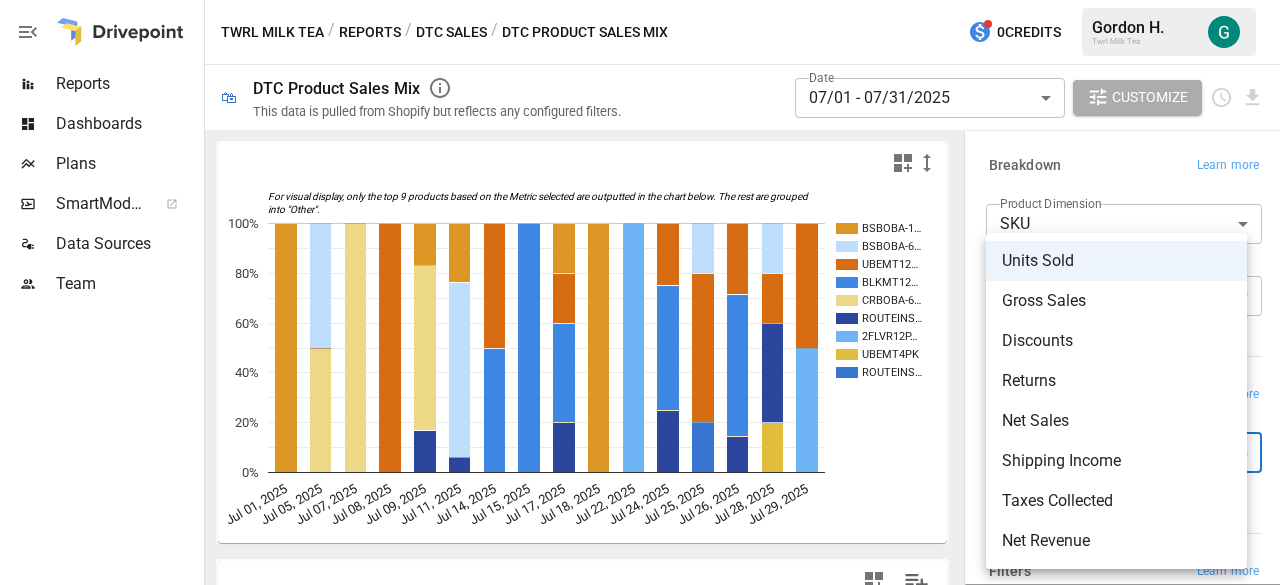 click on "Gross Sales" at bounding box center (1116, 301) 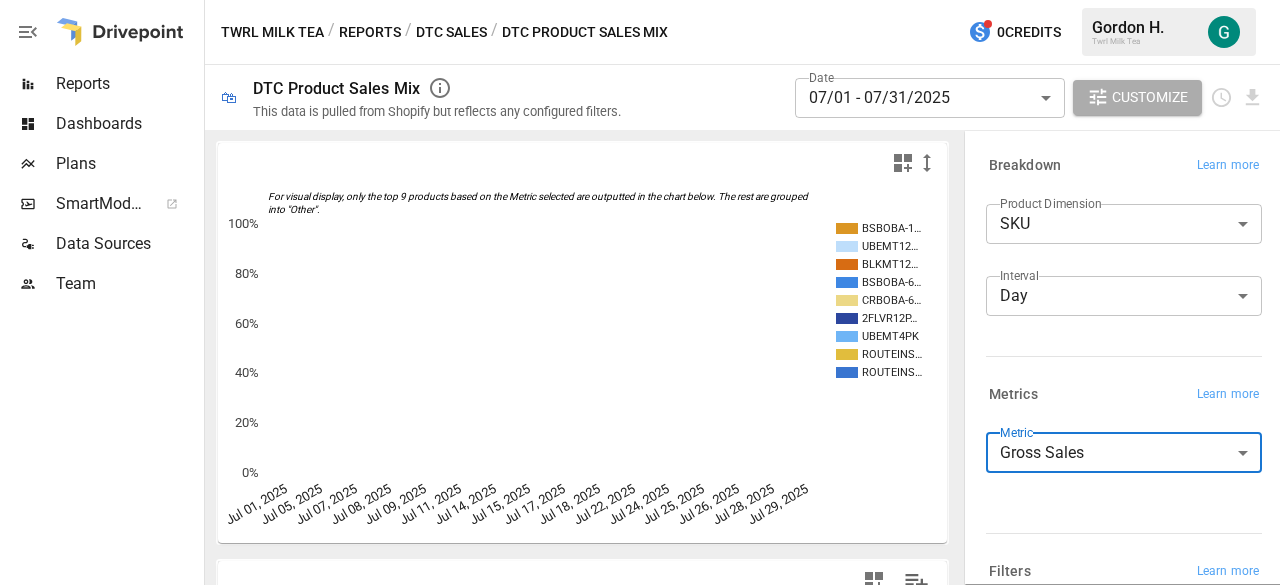 click on "Reports Dashboards Plans SmartModel ™ Data Sources Team Twrl Milk Tea / Reports / DTC Sales / DTC Product Sales Mix 0  Credits [FIRST] [LAST]. Twrl Milk Tea 🛍 DTC Product Sales Mix This data is pulled from Shopify but reflects any configured filters. Date [DATE]/[YEAR] - [DATE]/[YEAR] ****** ​ Customize For visual display, only the top 9 products based on the Metric selected are outputted in the chart below. The rest are grouped into "Other". BSBOBA-1… UBEMT12… BLKMT12… BSBOBA-6… CRBOBA-6… 2FLVR12P… UBEMT4PK ROUTEINS… ROUTEINS… [DATE]/[YEAR] [DATE]/[YEAR] [DATE]/[YEAR] [DATE]/[YEAR] [DATE]/[YEAR] [DATE]/[YEAR] [DATE]/[YEAR] [DATE]/[YEAR] [DATE]/[YEAR] [DATE]/[YEAR] [DATE]/[YEAR] [DATE]/[YEAR] [DATE]/[YEAR] [DATE]/[YEAR] [DATE]/[YEAR] [DATE]/[YEAR] 0% 20% 40% 60% 80% 100% [DATE]/[YEAR] SKU [DATE]/[YEAR] [DATE]/[YEAR] [DATE]/[YEAR] [DATE]/[YEAR] Total BSBOBA-12PK $[PRICE] $[PRICE] UBEMT12PK $[PRICE] $[PRICE] BLKMT12PK $[PRICE] BSBOBA-6PK $[PRICE] $[PRICE] CRBOBA-6PK $[PRICE] $[PRICE] $[PRICE] 2FLVR12PK-BLKUBE $[PRICE] UBEMT4PK $[PRICE] $[PRICE]" at bounding box center (640, 0) 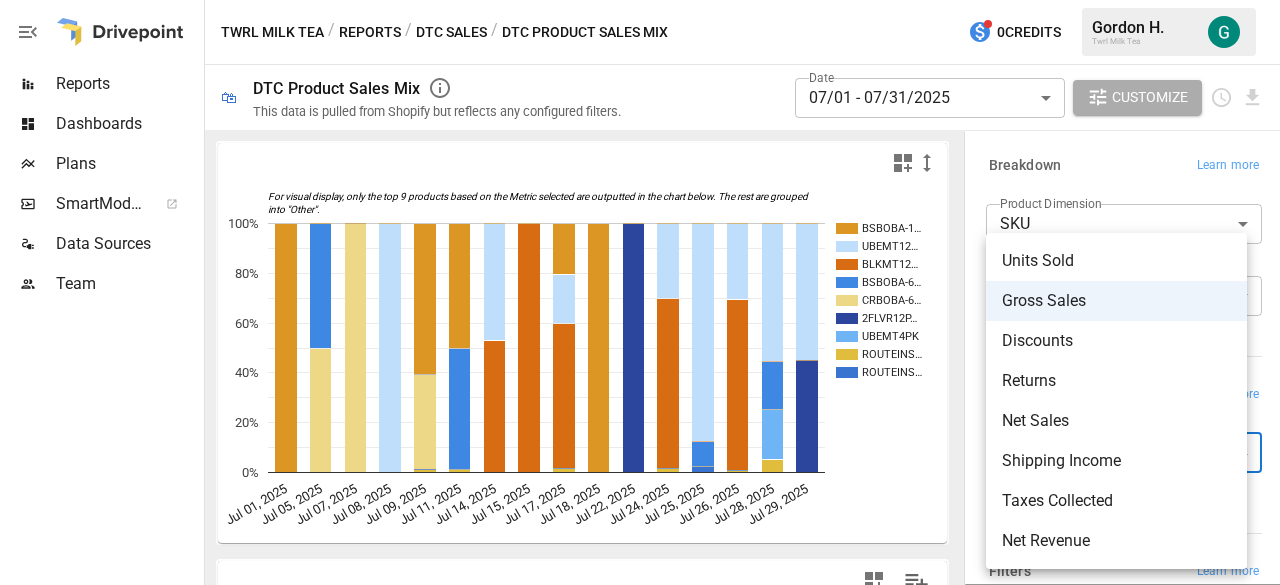 click on "Net Sales" at bounding box center (1116, 421) 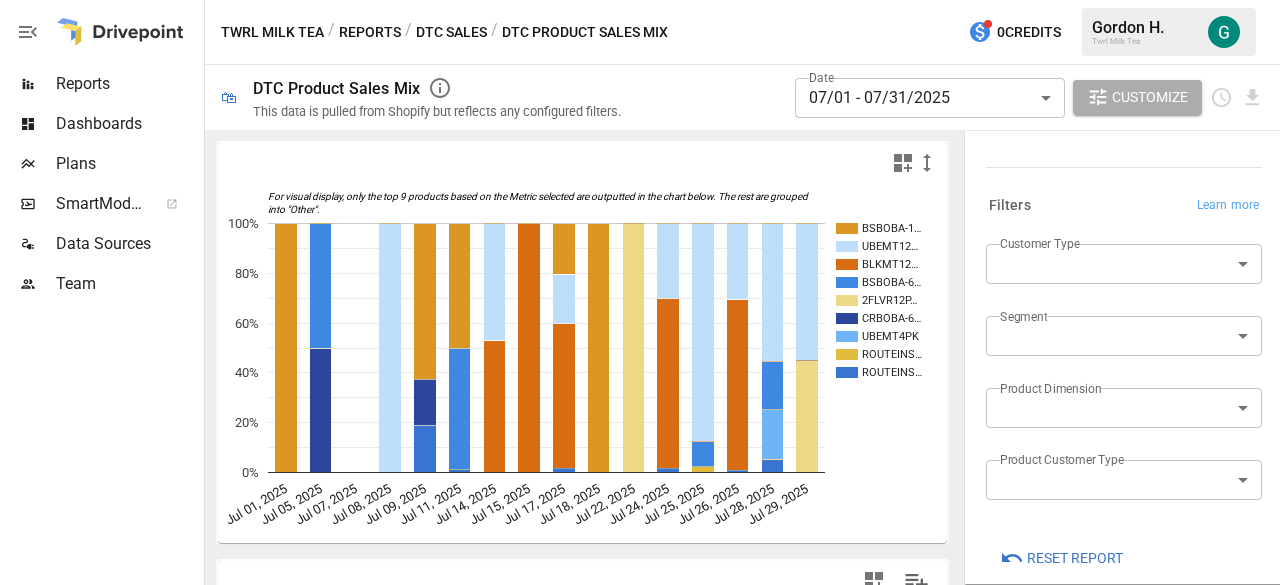 scroll, scrollTop: 388, scrollLeft: 0, axis: vertical 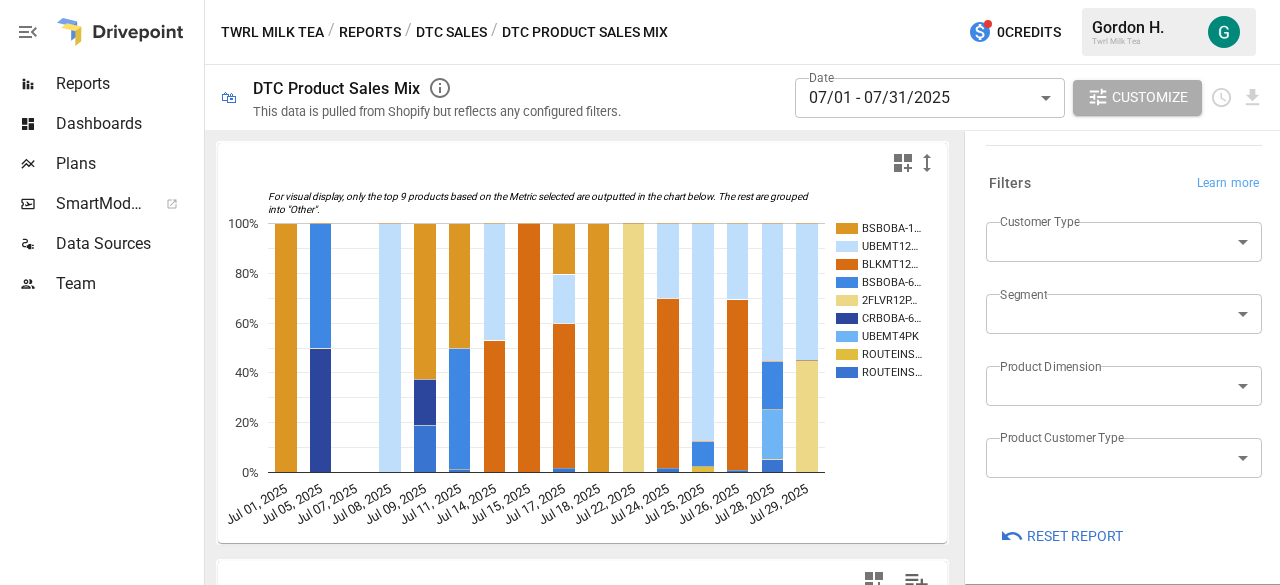 click on "Reports Dashboards Plans SmartModel ™ Data Sources Team Twrl Milk Tea / Reports / DTC Sales / DTC Product Sales Mix 0  Credits [FIRST] [LAST]. Twrl Milk Tea 🛍 DTC Product Sales Mix This data is pulled from Shopify but reflects any configured filters. Date [DATE] - [DATE] ****** ​ Customize For visual display, only the top 9 products based on the Metric selected are outputted in the chart below. The rest are grouped into "Other". BSBOBA-1… UBEMT12… BLKMT12… BSBOBA-6… 2FLVR12P… CRBOBA-6… UBEMT4PK ROUTEINS… ROUTEINS… [DATE] [DATE] [DATE] [DATE] [DATE] [DATE] [DATE] [DATE] [DATE] [DATE] [DATE] [DATE] [DATE] [DATE] [DATE] [DATE] 0% 20% 40% 60% 80% 100% [DATE] SKU [DATE] [DATE] [DATE] [DATE] Total BSBOBA-12PK $[PRICE] $[PRICE] UBEMT12PK $[PRICE] $[PRICE] BLKMT12PK $[PRICE] BSBOBA-6PK $[PRICE] $[PRICE] 2FLVR12PK-BLKUBE $[PRICE] CRBOBA-6PK $[PRICE] $[PRICE] $[PRICE] UBEMT4PK $[PRICE] ROUTEINS21" at bounding box center [640, 0] 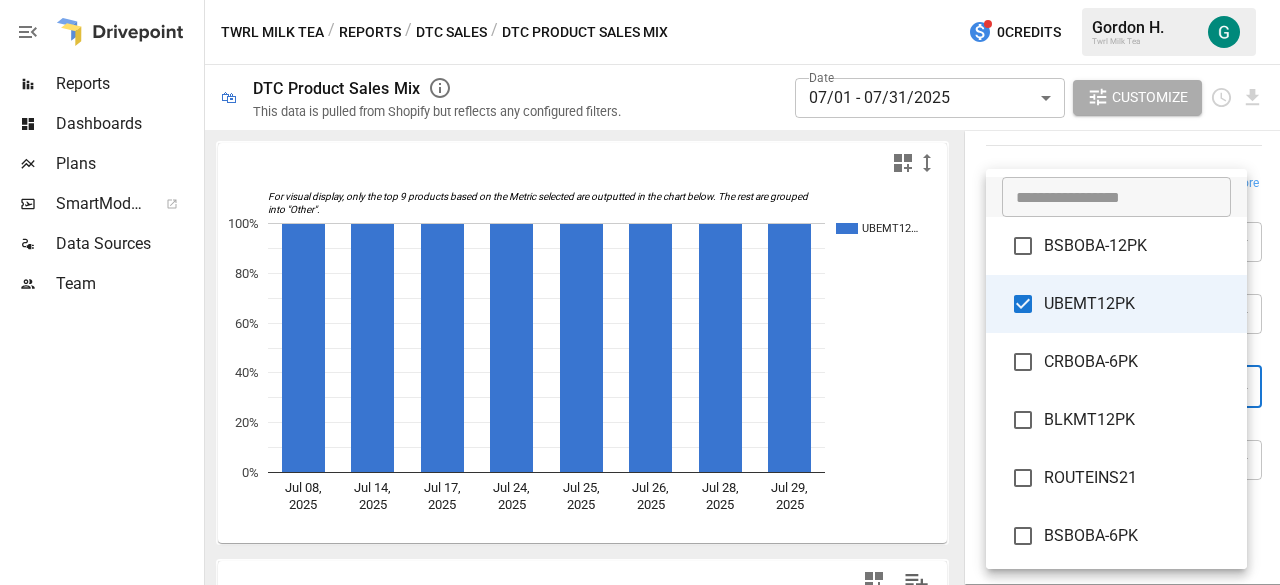 type on "**********" 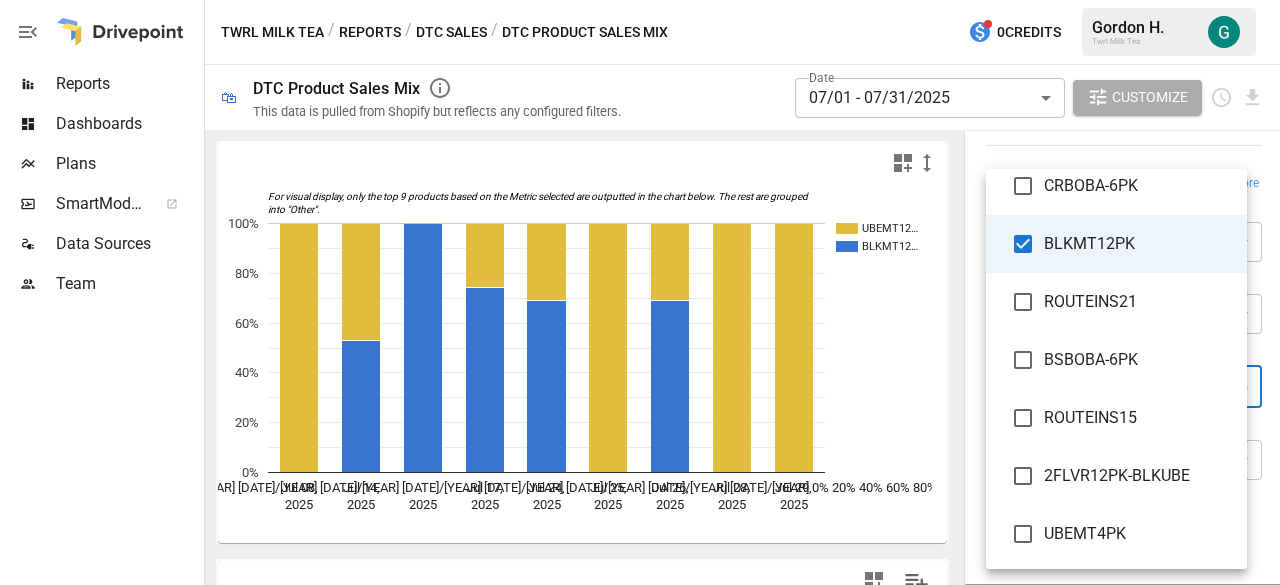 scroll, scrollTop: 178, scrollLeft: 0, axis: vertical 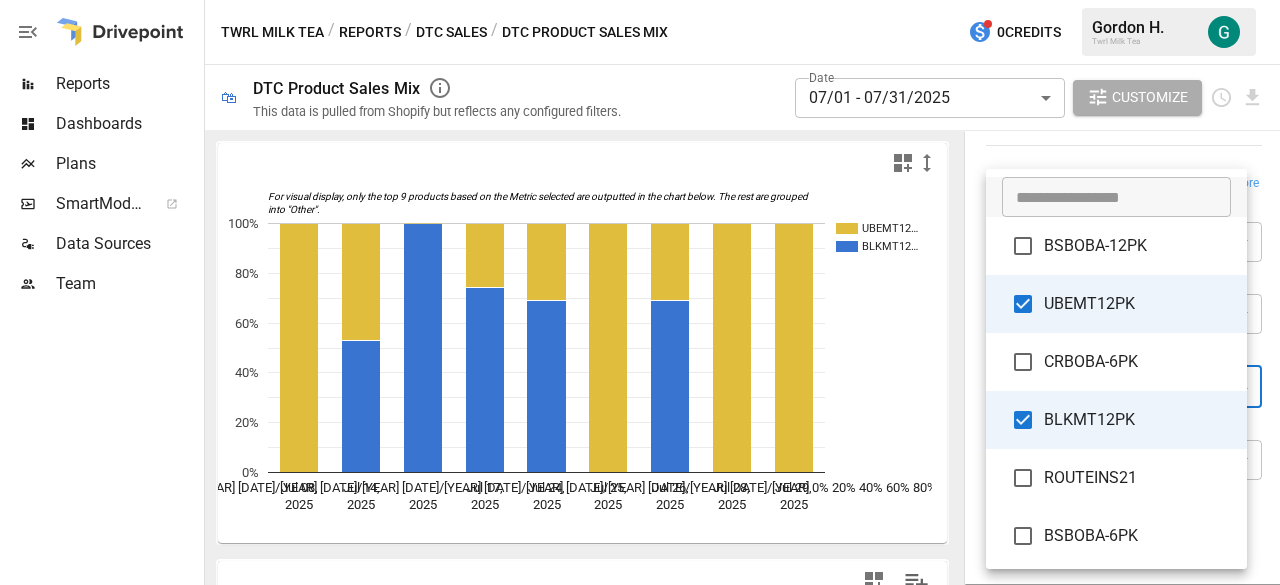 drag, startPoint x: 1274, startPoint y: 363, endPoint x: 1251, endPoint y: 241, distance: 124.1491 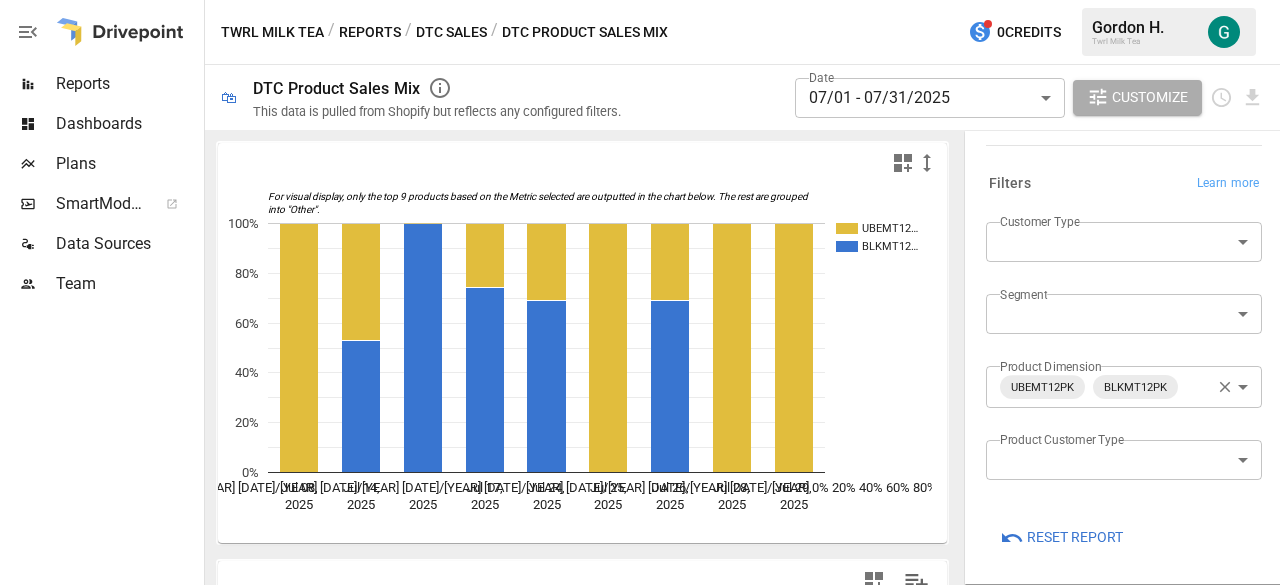 click on "**********" at bounding box center [1120, 163] 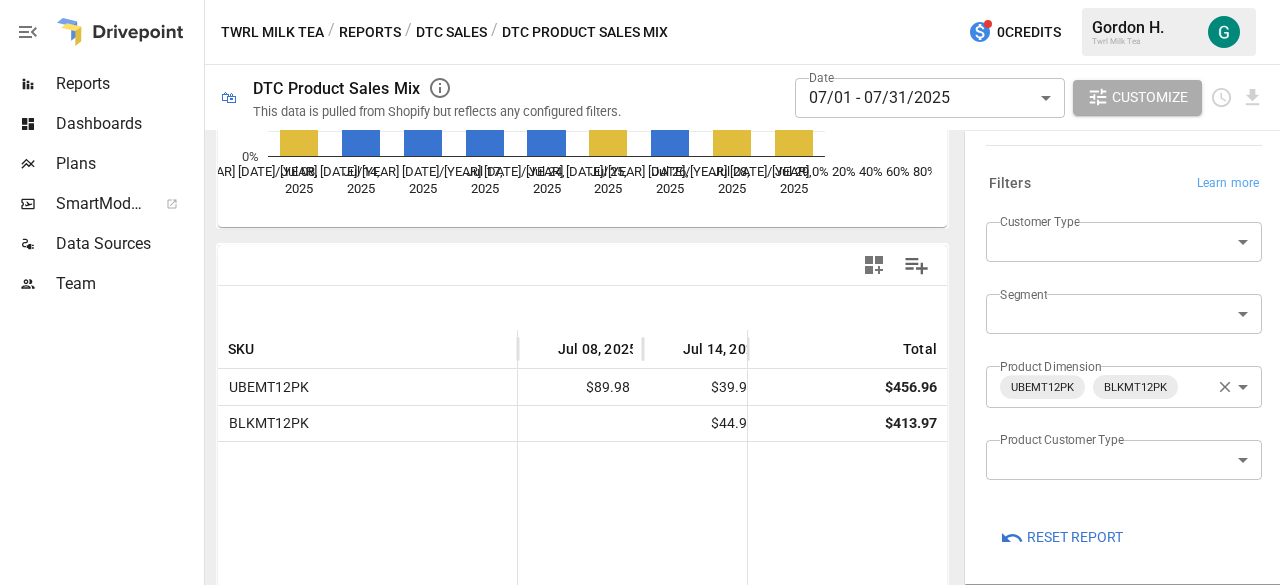 scroll, scrollTop: 334, scrollLeft: 0, axis: vertical 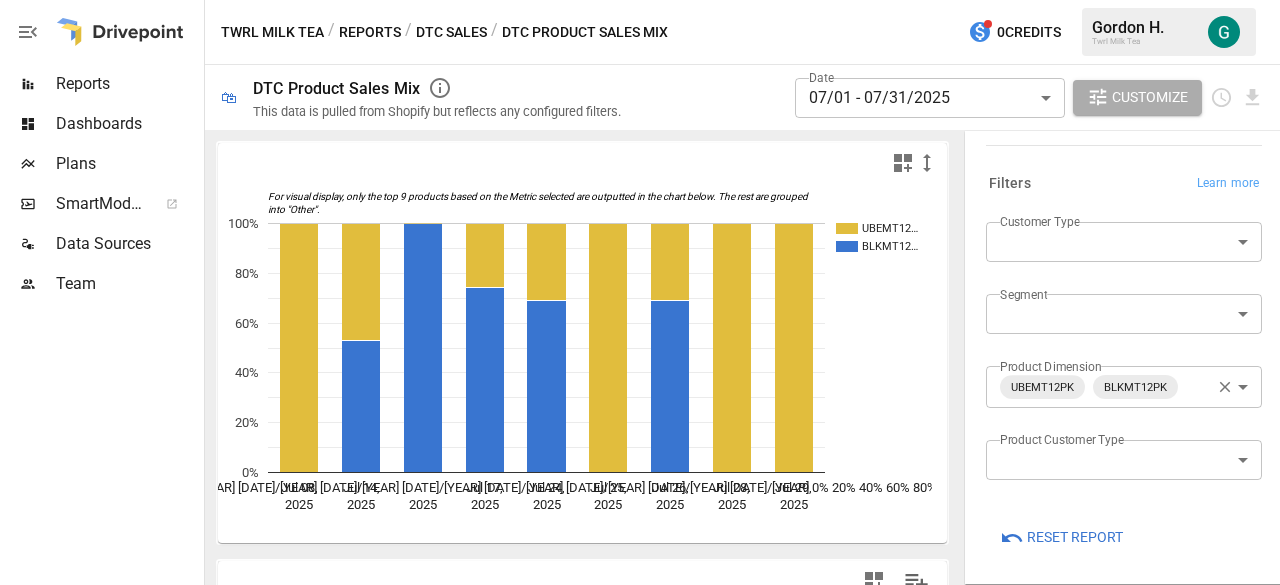 click on "For visual display, only the top 9 products based on the Metric selected are outputted in the chart below. The rest are grouped into "Other". [DATE]/[YEAR] [DATE]/[YEAR] [DATE]/[YEAR] [DATE]/[YEAR] [DATE]/[YEAR] [DATE]/[YEAR] [DATE]/[YEAR] [DATE]/[YEAR] [DATE]/[YEAR] 0% 20% 40% 60% 80% 100% [DATE]/[YEAR] SKU [DATE]/[YEAR] [DATE]/[YEAR] [DATE]/[YEAR] [DATE]/[YEAR] Total UBEMT12PK $[PRICE] $[PRICE] $[PRICE] $[PRICE] BLKMT12PK $[PRICE] $[PRICE] $[PRICE] $[PRICE] Total $[PRICE] $[PRICE] $[PRICE] $[PRICE] $[PRICE]" at bounding box center (582, 357) 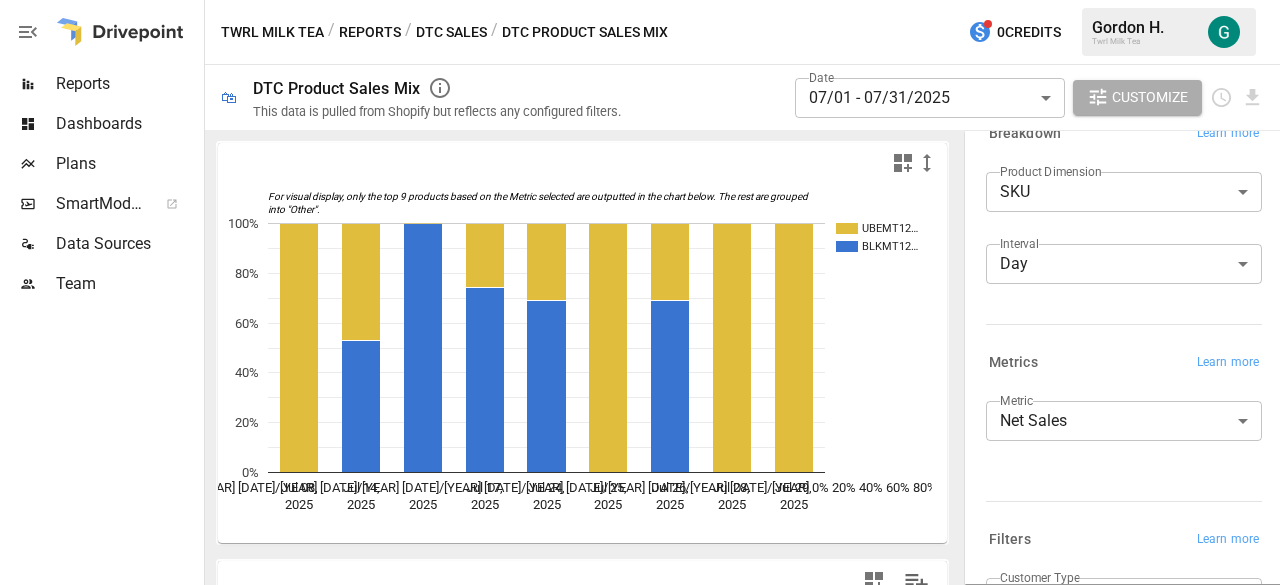 scroll, scrollTop: 28, scrollLeft: 0, axis: vertical 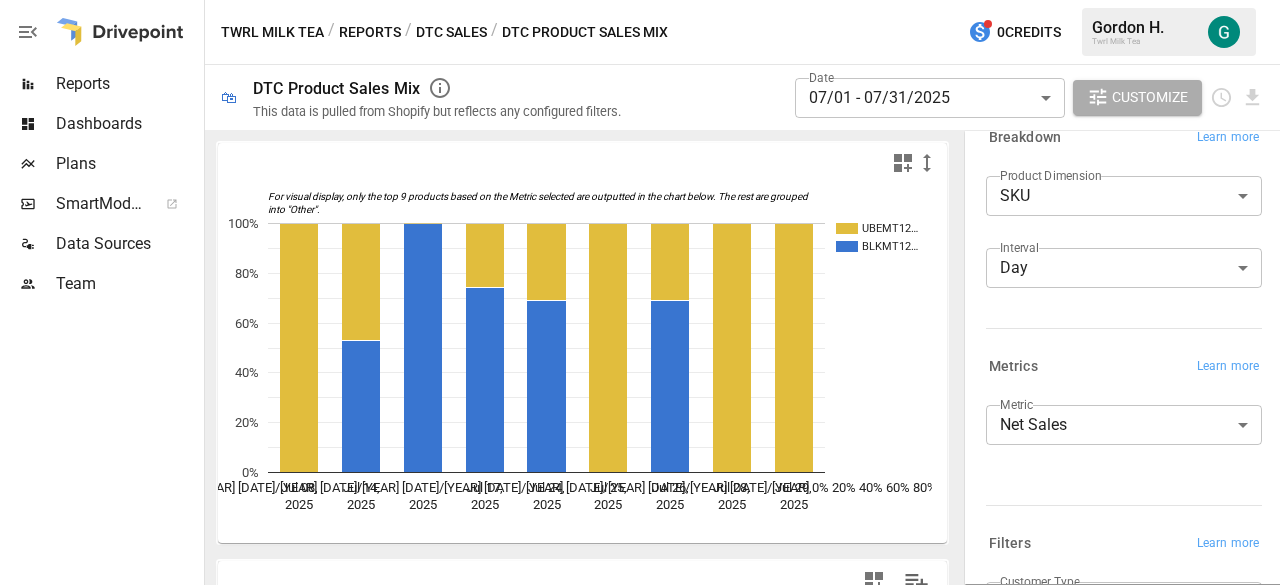 click on "**********" at bounding box center (640, 0) 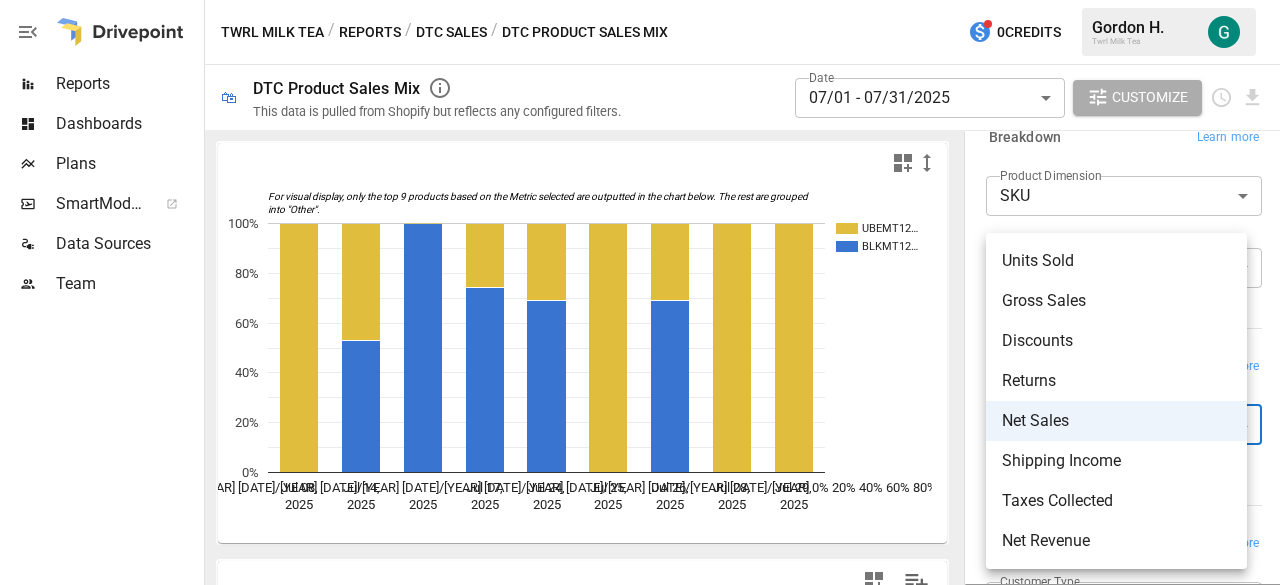 click on "Units Sold" at bounding box center [1116, 261] 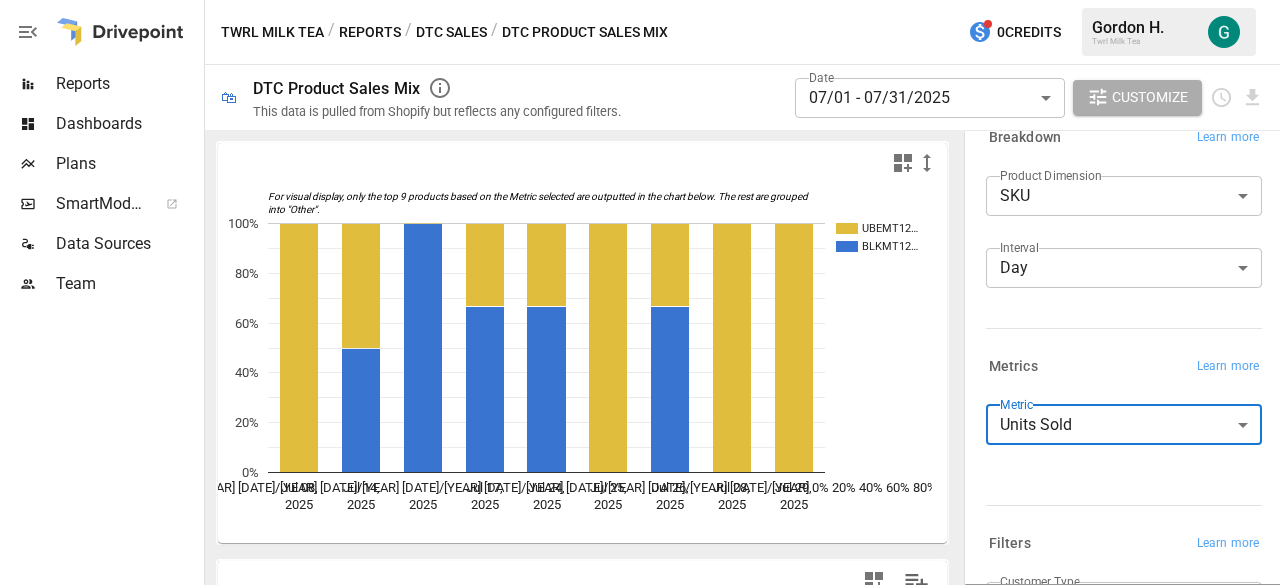 click on "DTC Sales" at bounding box center (451, 32) 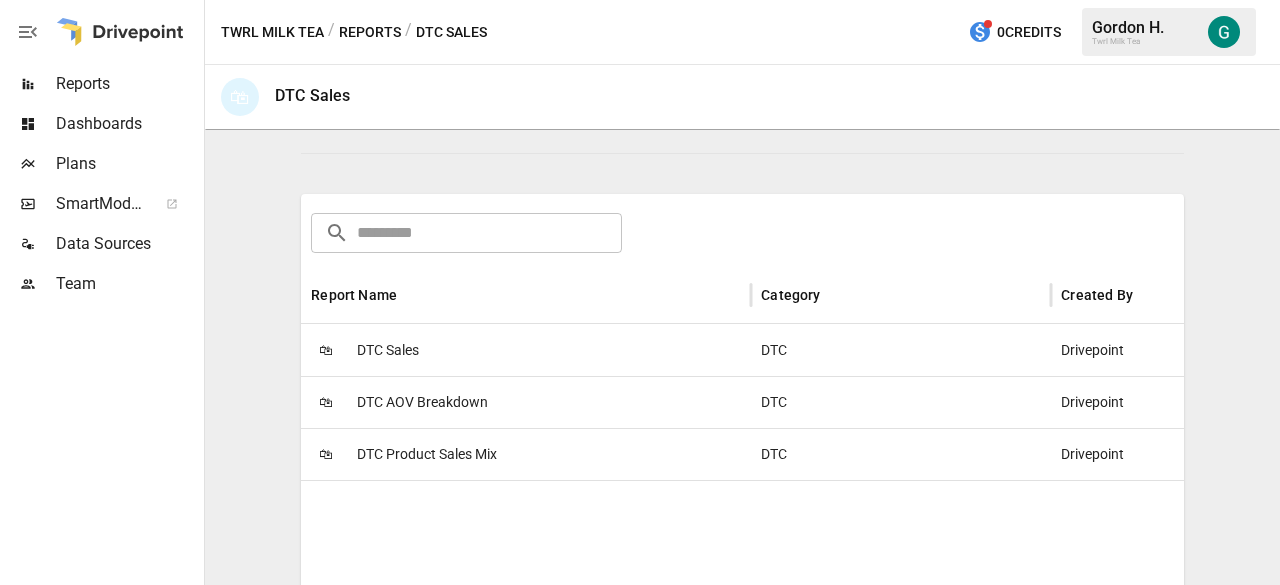 scroll, scrollTop: 275, scrollLeft: 0, axis: vertical 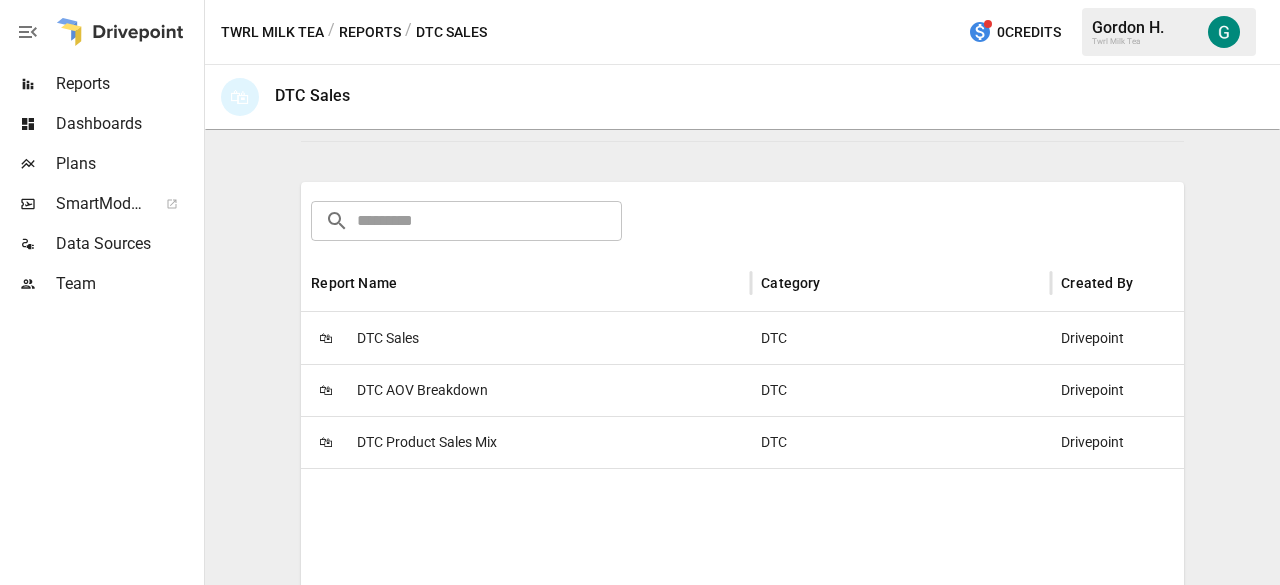 click on "DTC Sales" at bounding box center (388, 338) 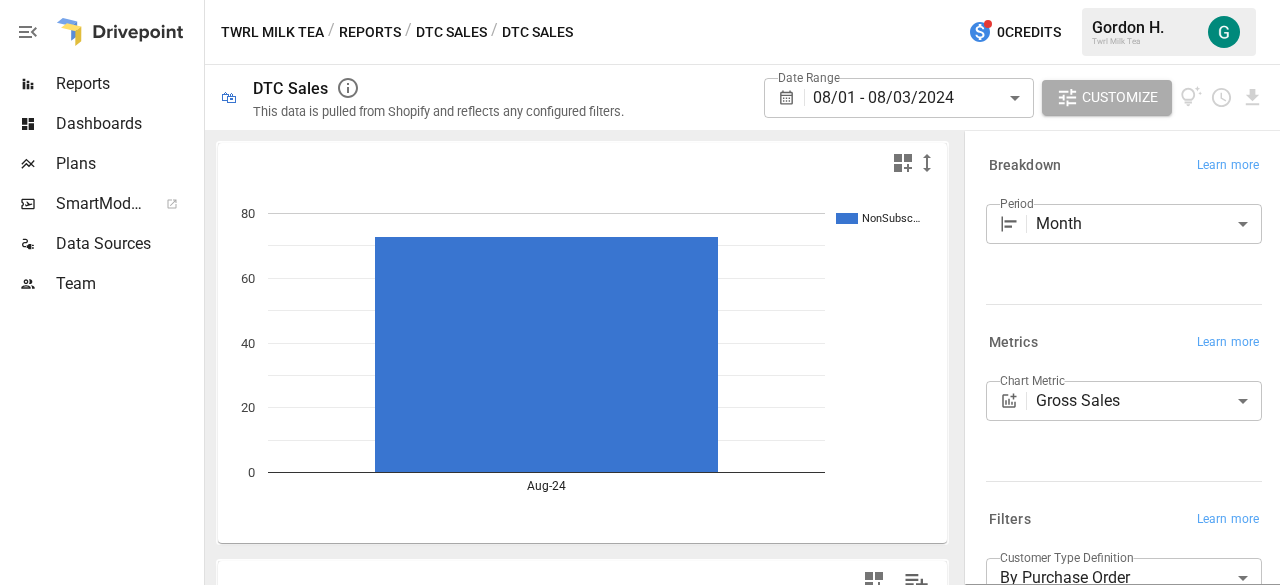 click on "**********" at bounding box center (640, 0) 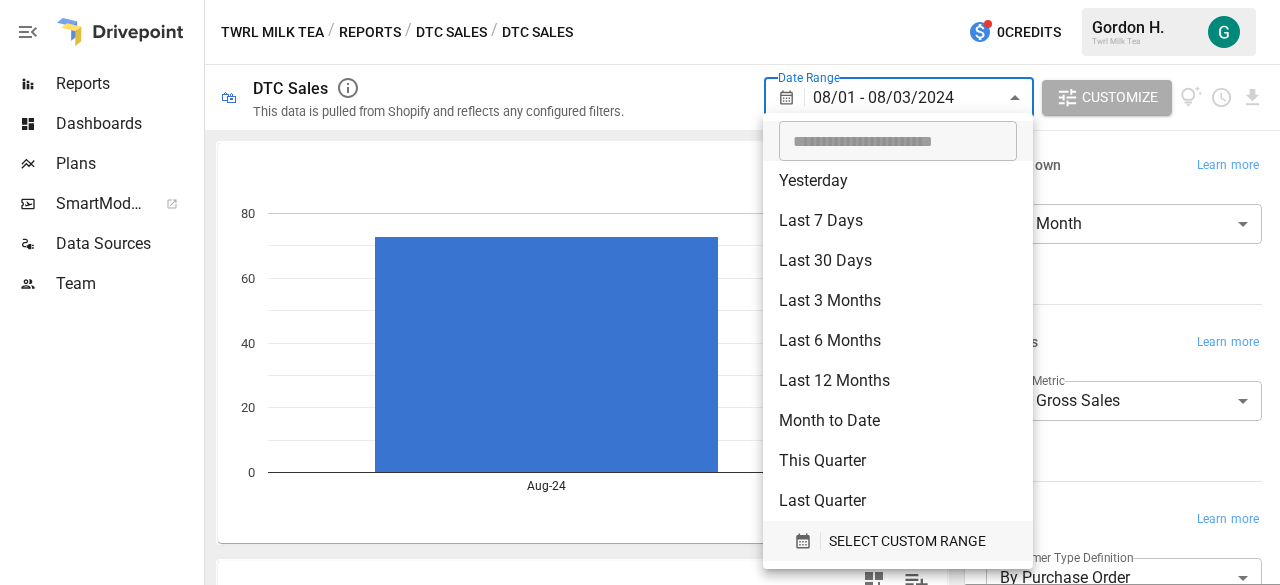 click on "SELECT CUSTOM RANGE" at bounding box center (907, 541) 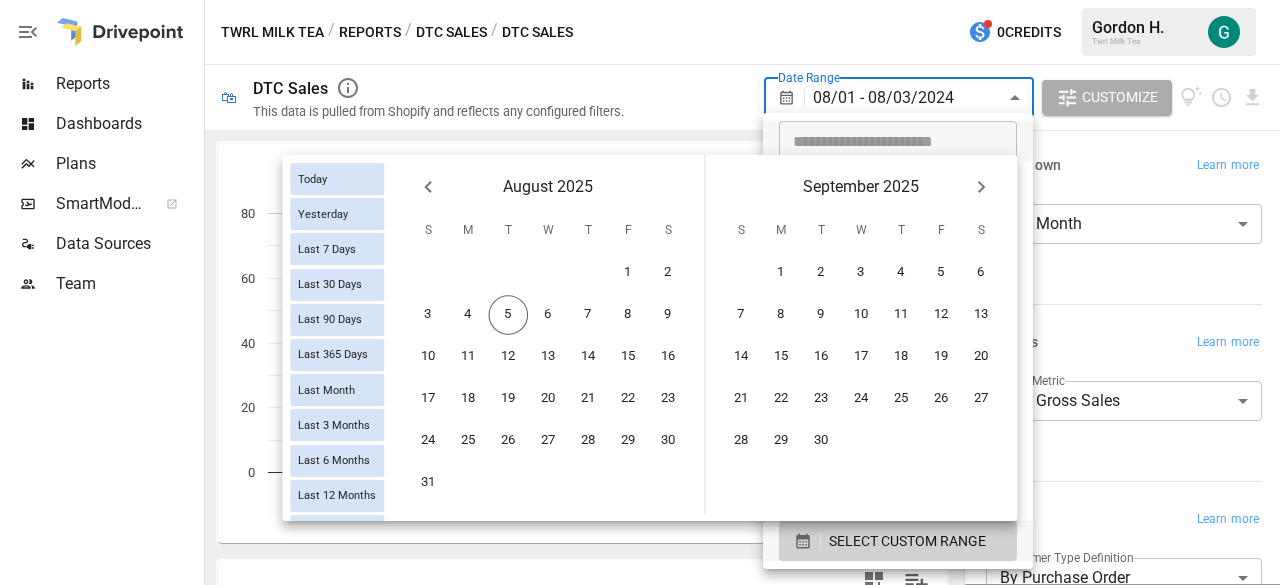 click 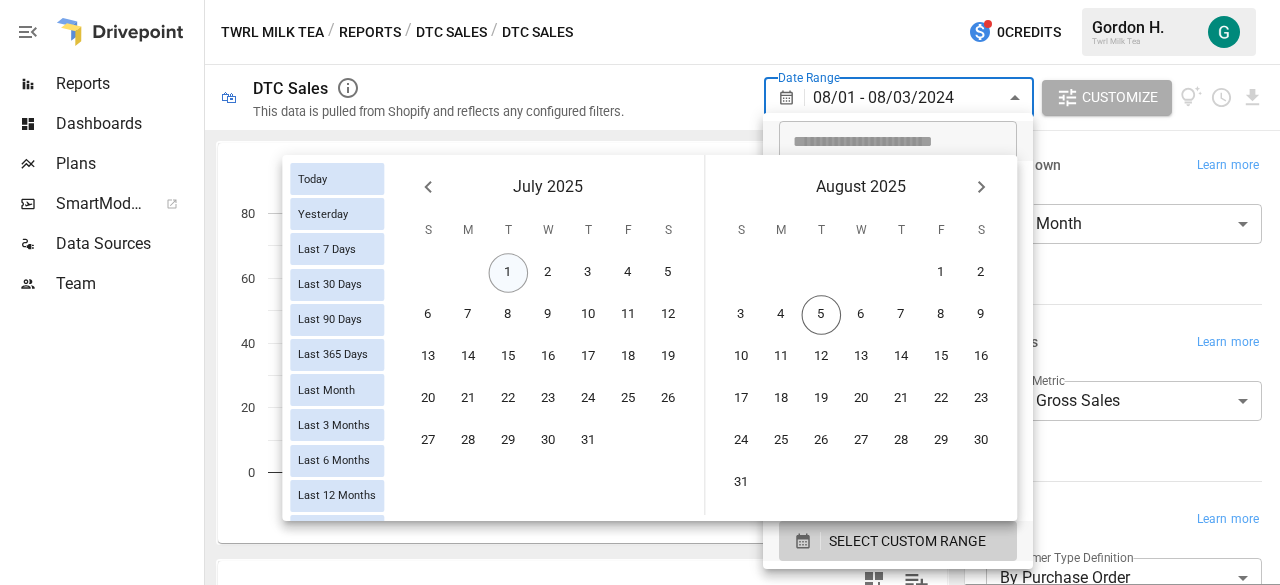 click on "1" at bounding box center (509, 273) 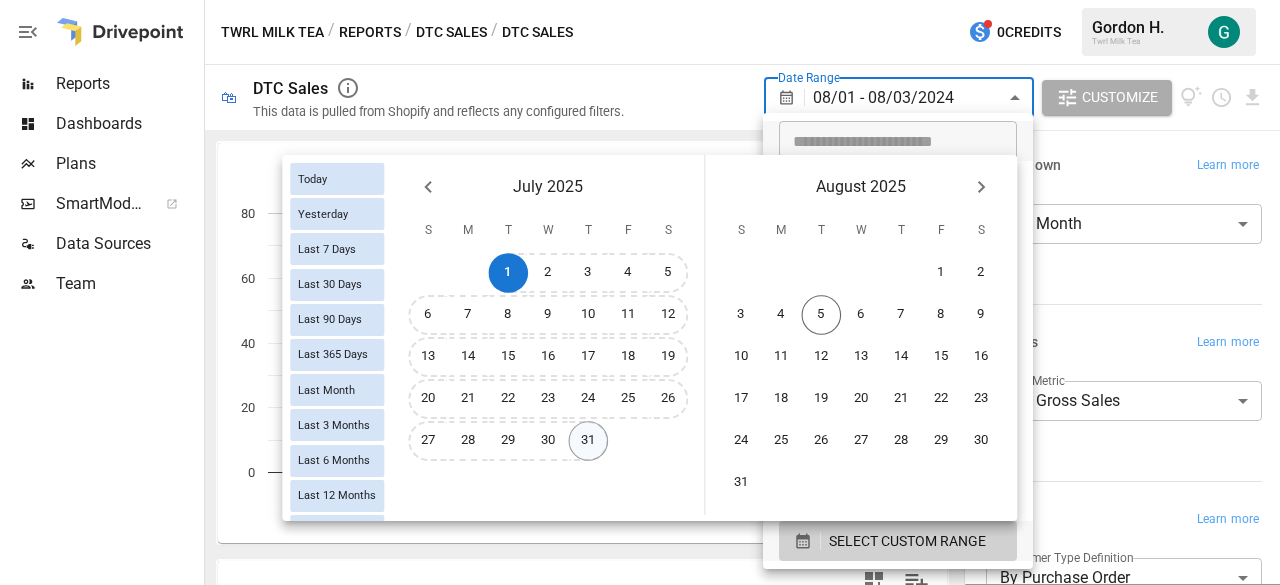 click on "31" at bounding box center (589, 441) 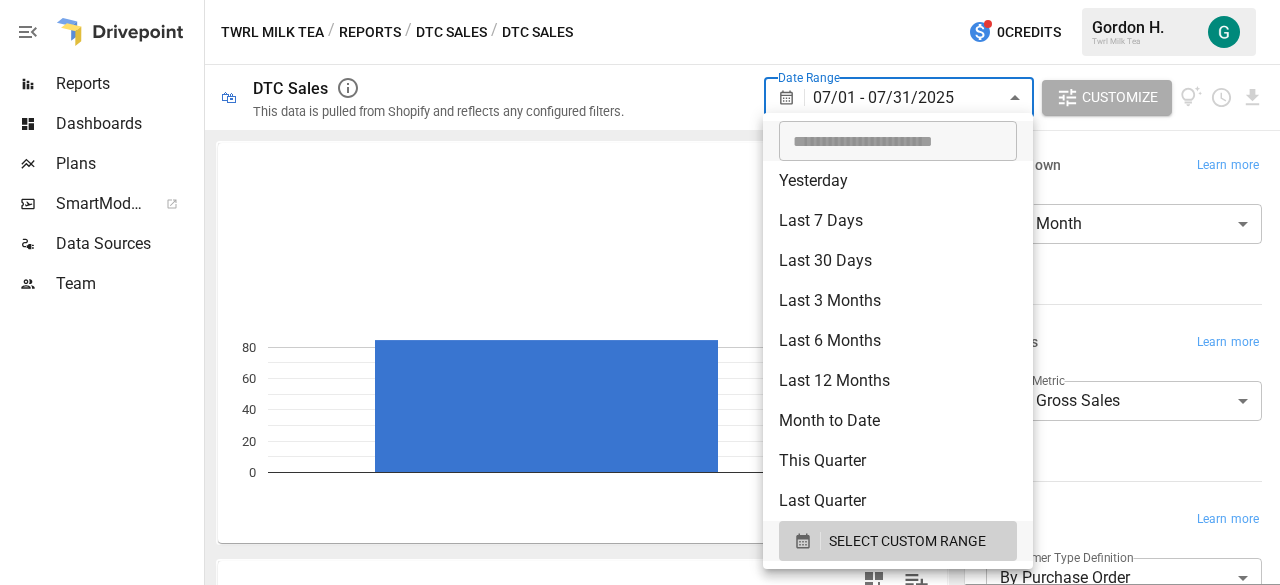 drag, startPoint x: 1276, startPoint y: 249, endPoint x: 1266, endPoint y: 351, distance: 102.48902 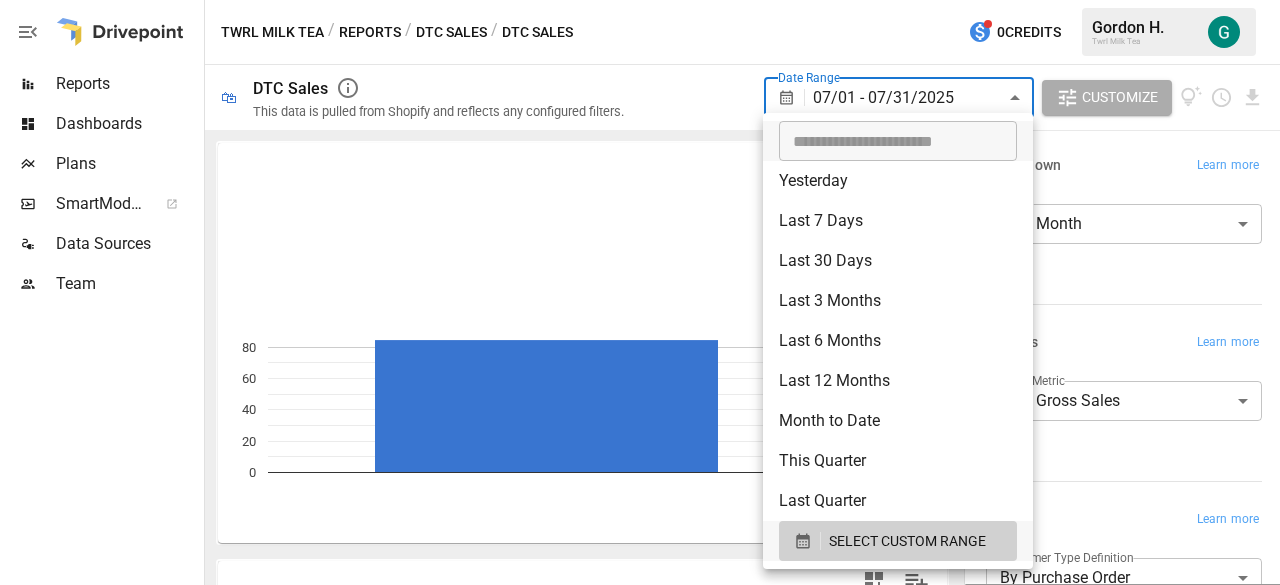 click at bounding box center [640, 292] 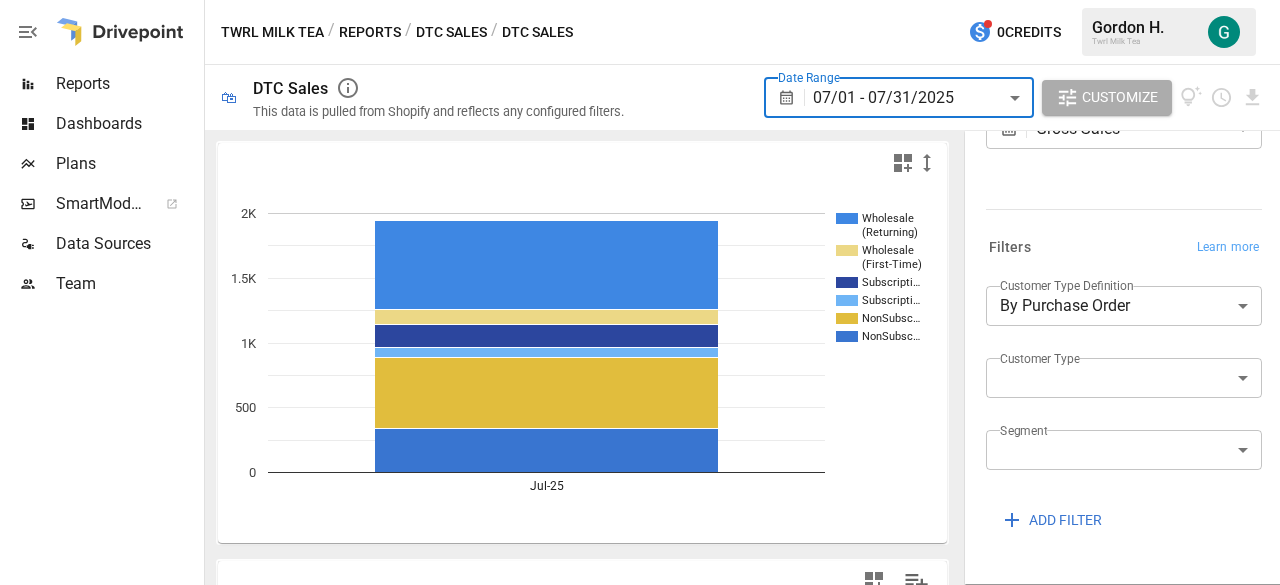 scroll, scrollTop: 273, scrollLeft: 0, axis: vertical 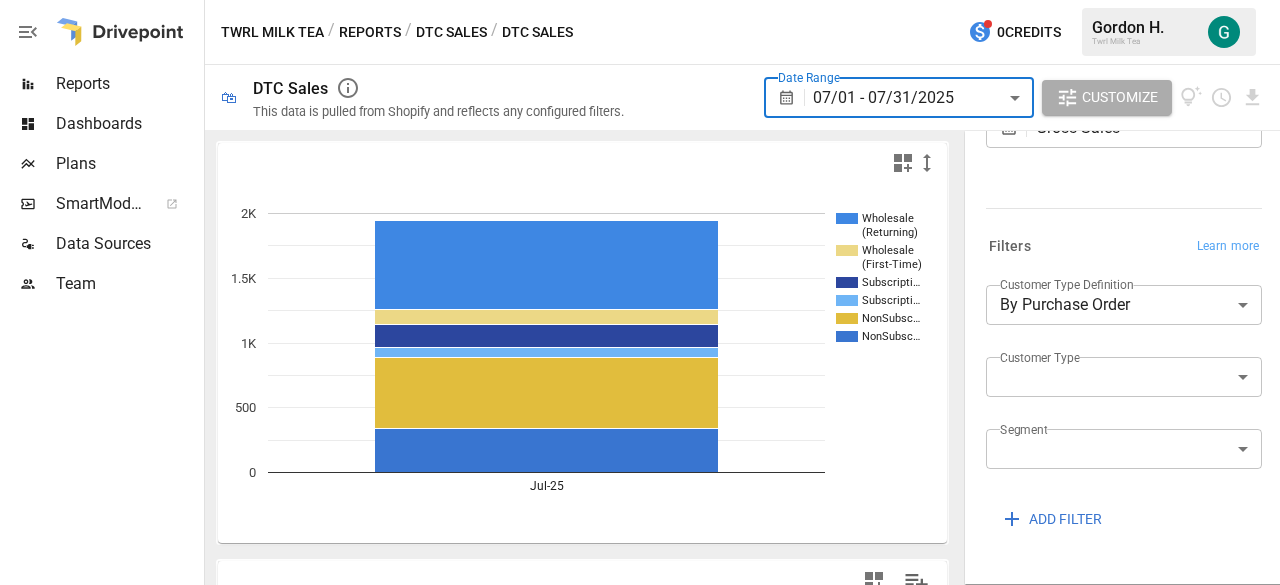 click on "Reports" at bounding box center (128, 84) 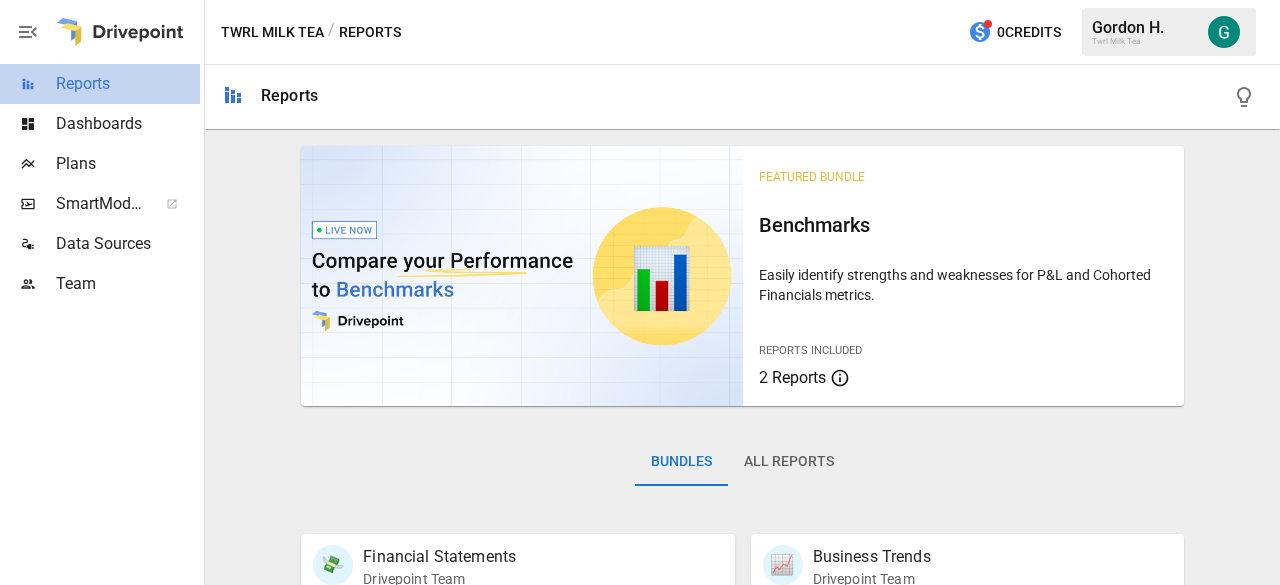 click on "Reports" at bounding box center (128, 84) 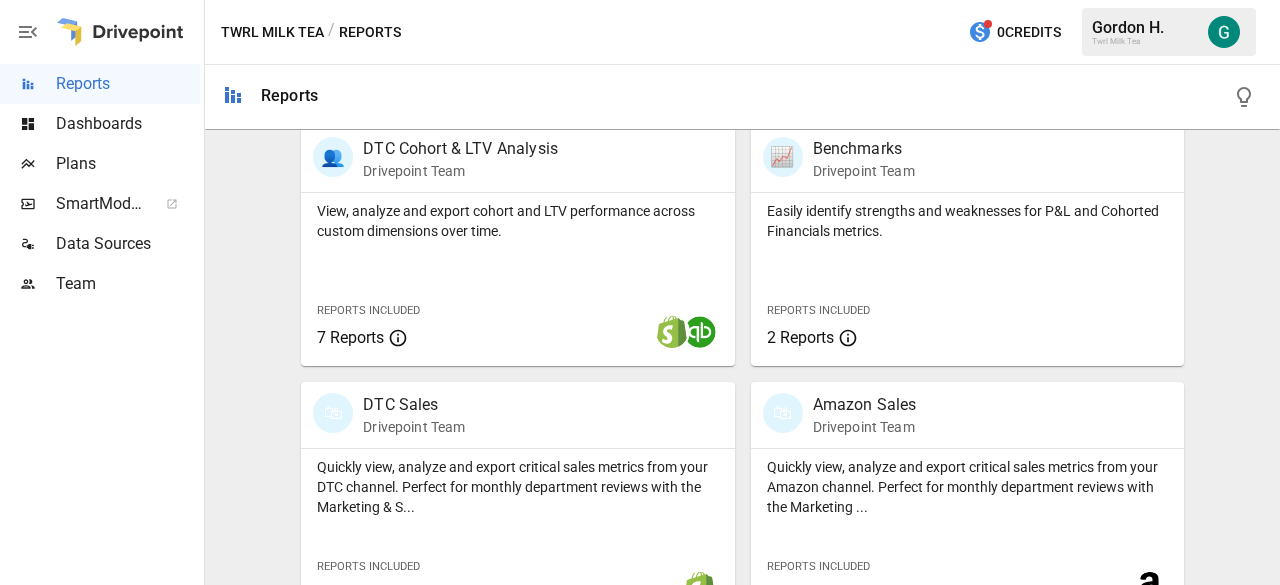 scroll, scrollTop: 964, scrollLeft: 0, axis: vertical 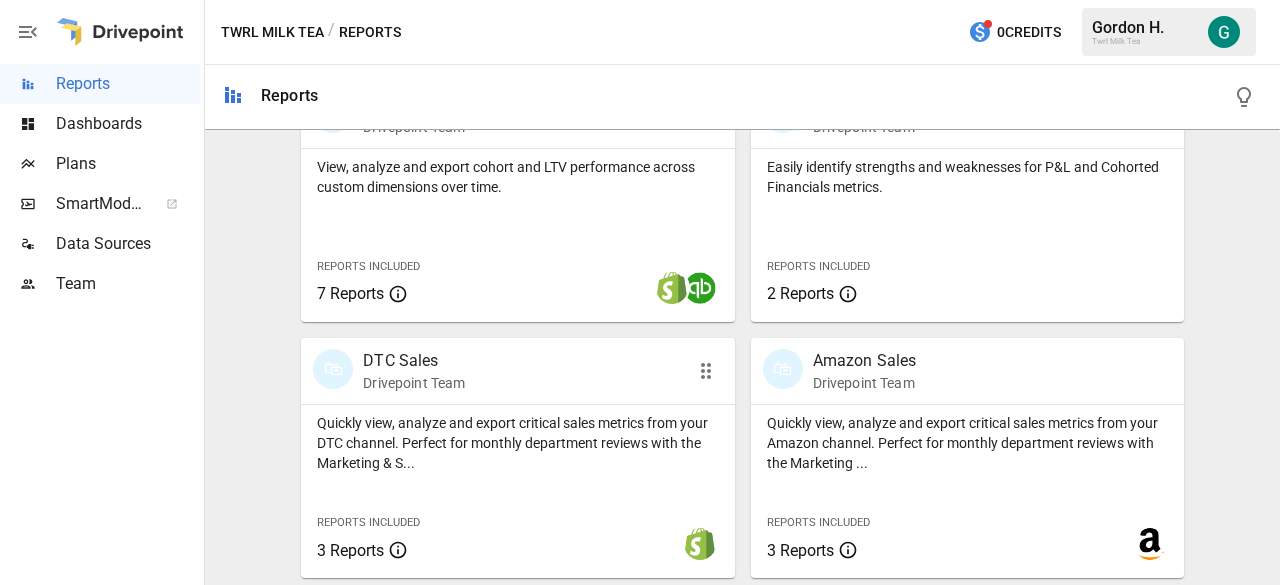 click on "Quickly view, analyze and export critical sales metrics from your DTC channel. Perfect for monthly department reviews with the Marketing & S..." at bounding box center [517, 443] 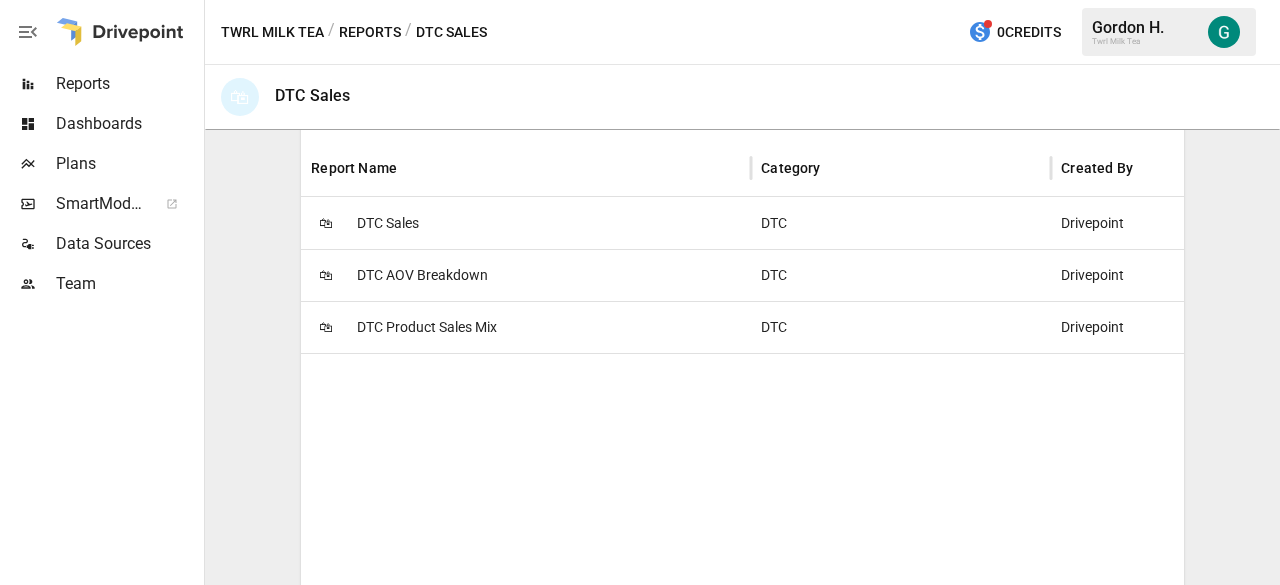 scroll, scrollTop: 395, scrollLeft: 0, axis: vertical 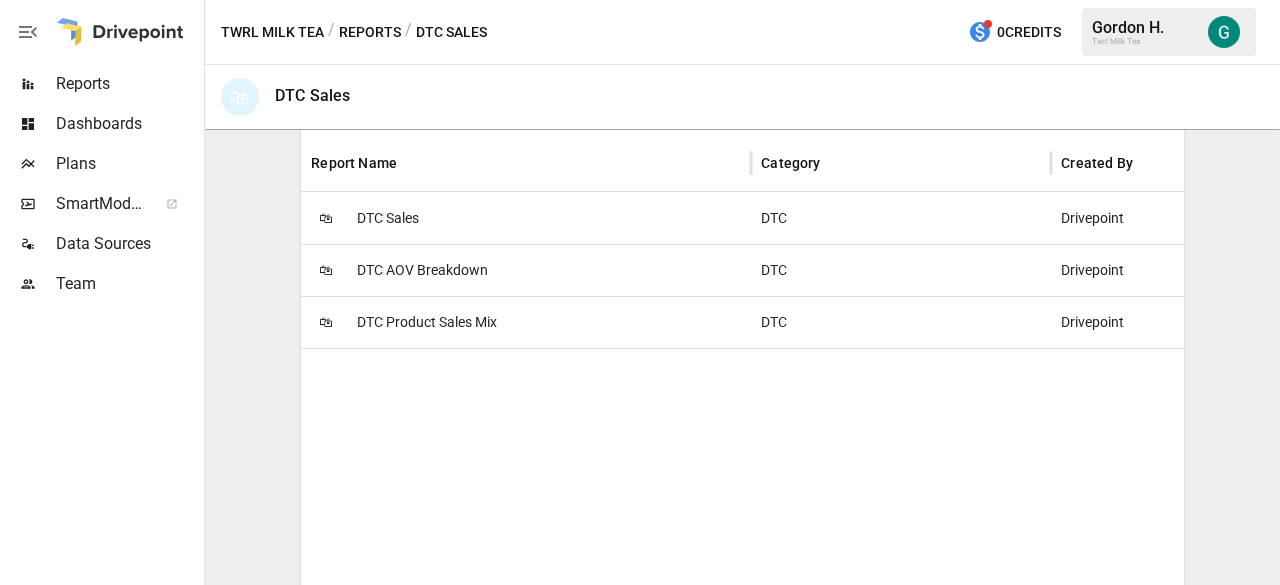 click on "DTC Product Sales Mix" at bounding box center (427, 322) 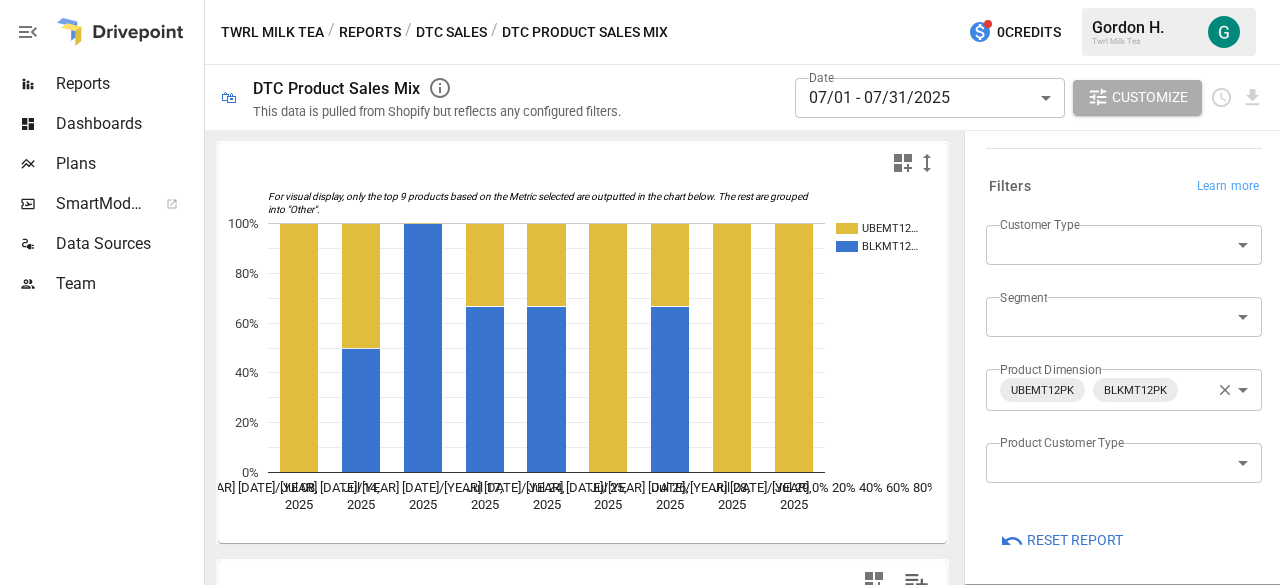 scroll, scrollTop: 390, scrollLeft: 0, axis: vertical 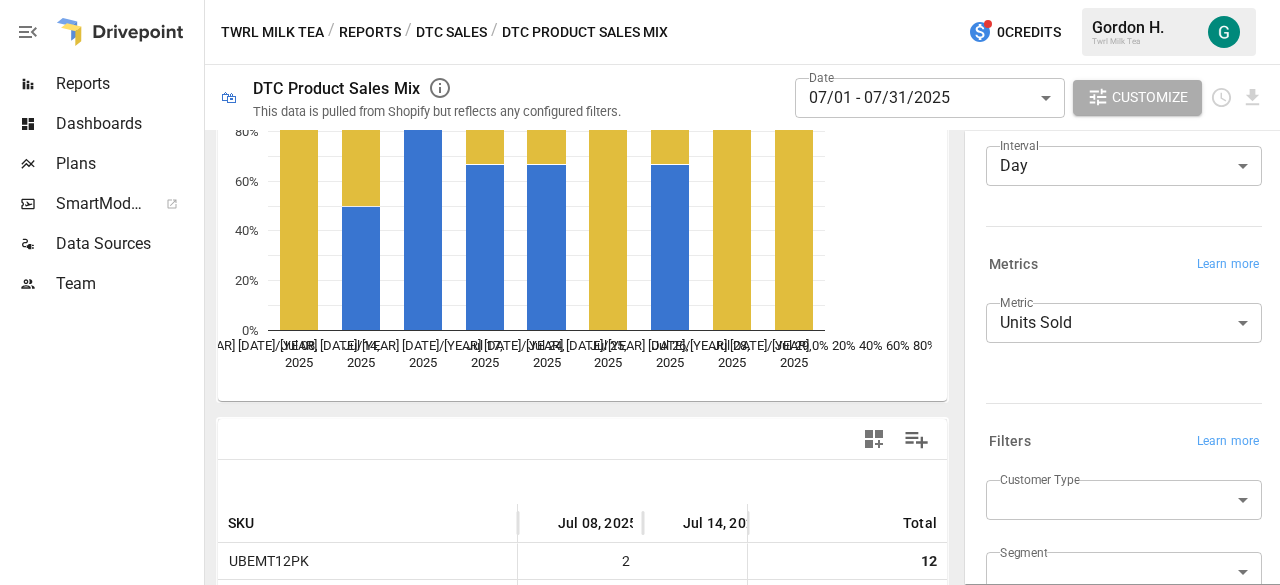 click on "**********" at bounding box center (640, 0) 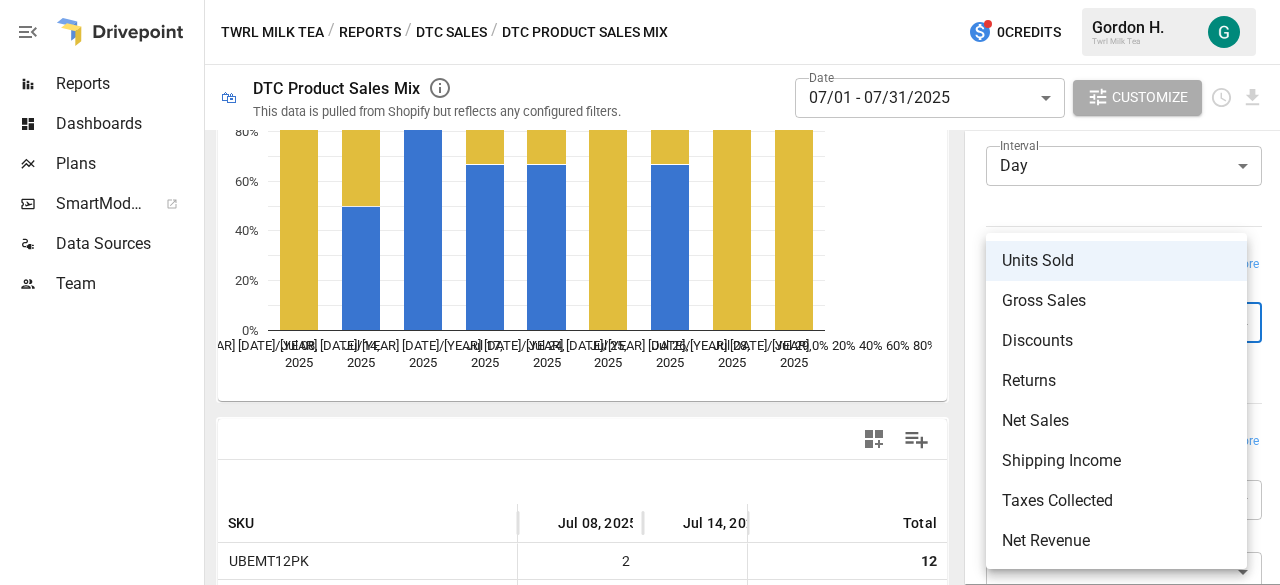 click on "Gross Sales" at bounding box center [1116, 301] 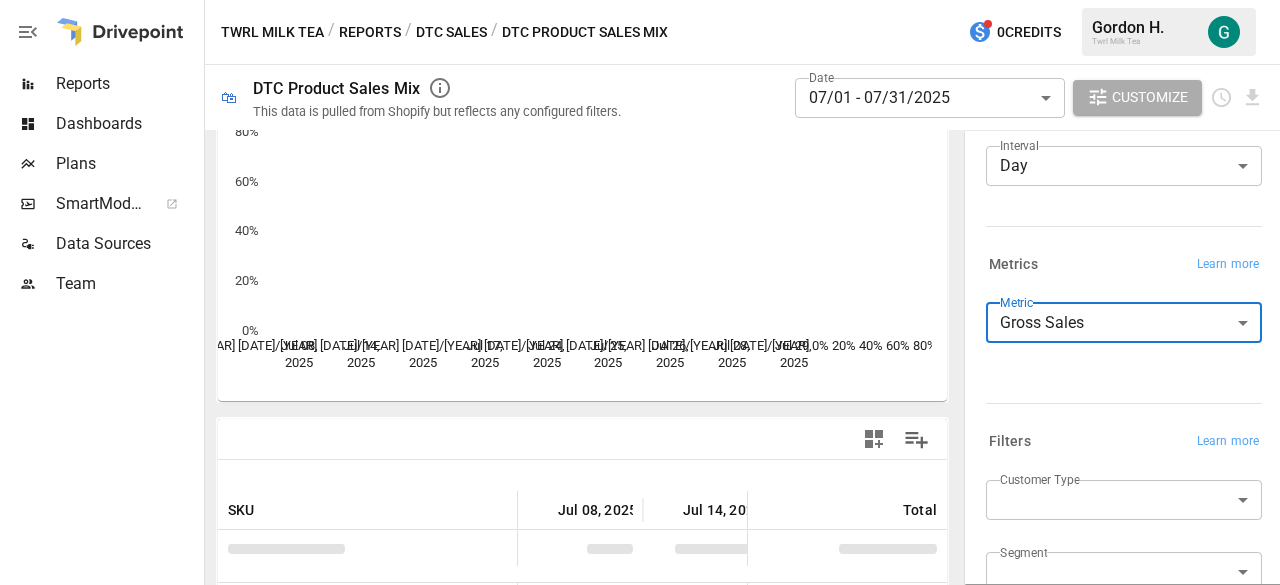 scroll, scrollTop: 142, scrollLeft: 0, axis: vertical 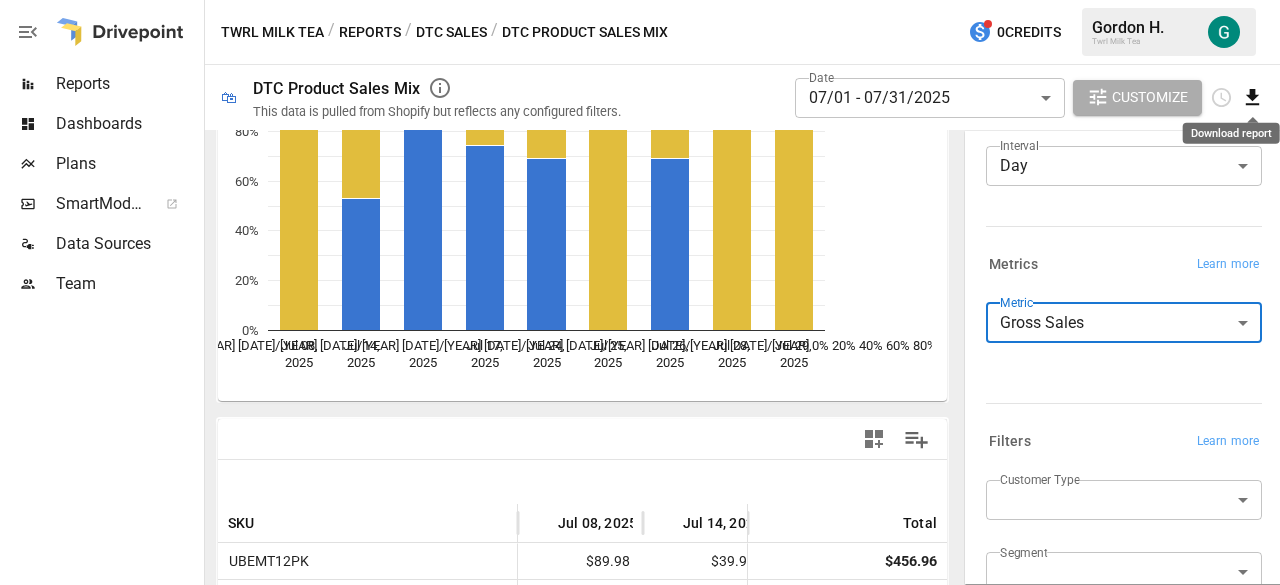 click 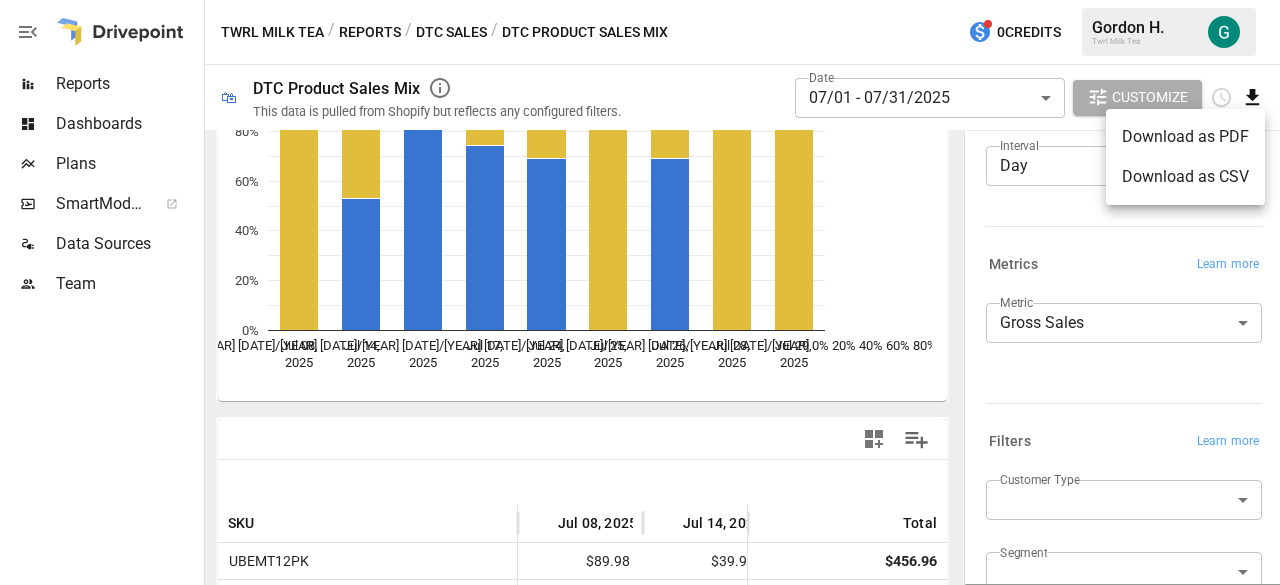 click on "Download as CSV" at bounding box center [1185, 177] 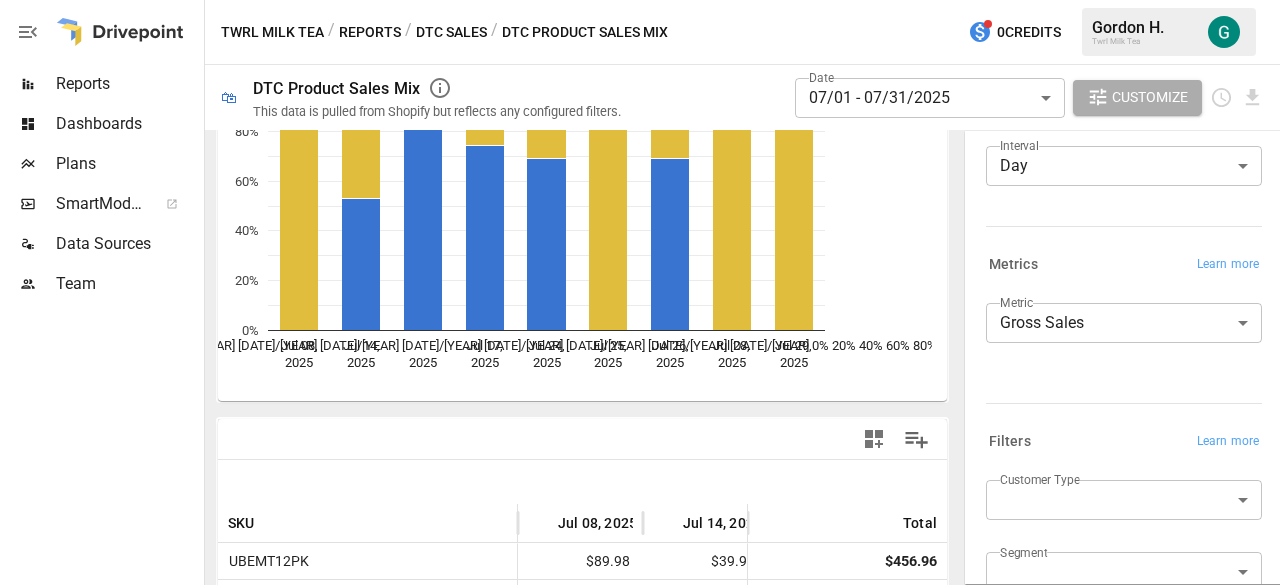click on "**********" at bounding box center [640, 0] 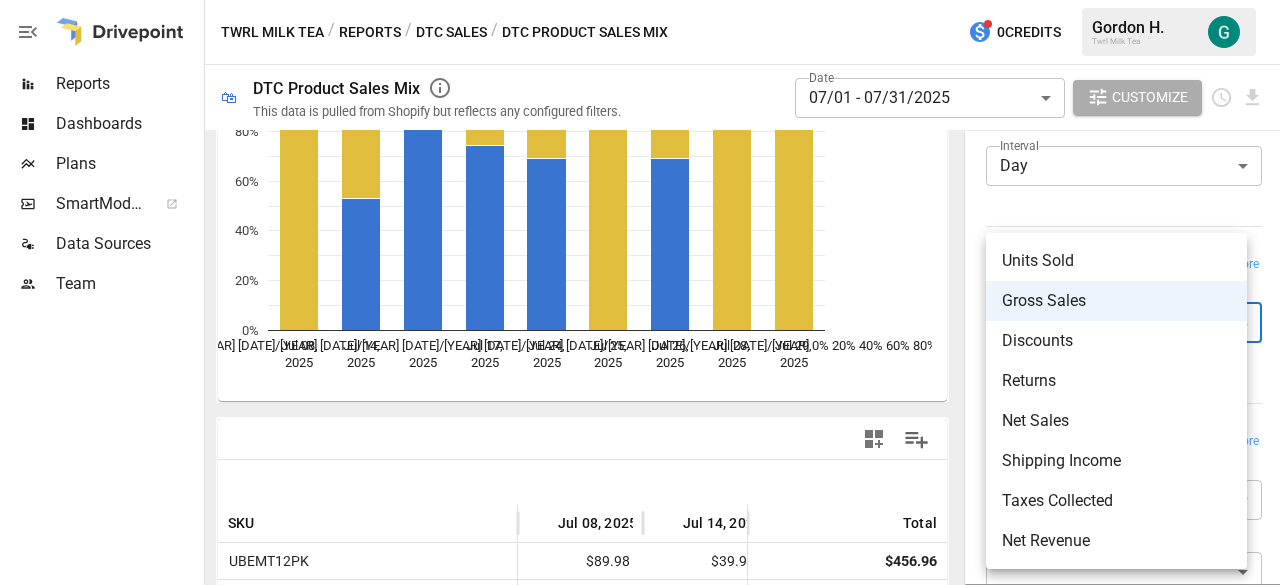 click on "Net Sales" at bounding box center [1116, 421] 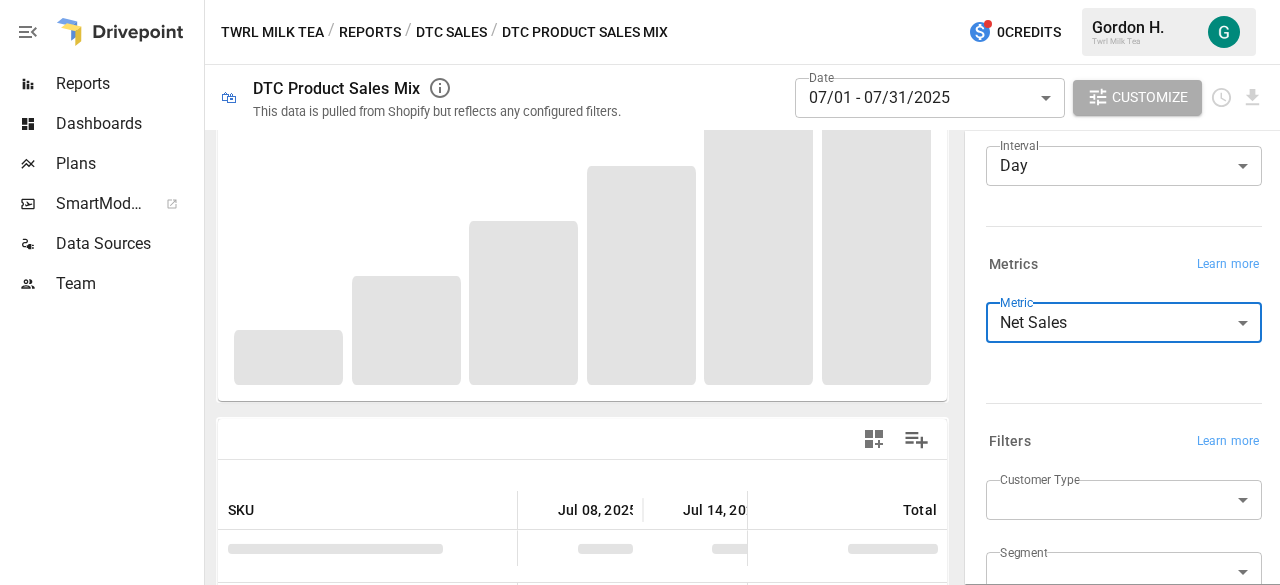 scroll, scrollTop: 142, scrollLeft: 0, axis: vertical 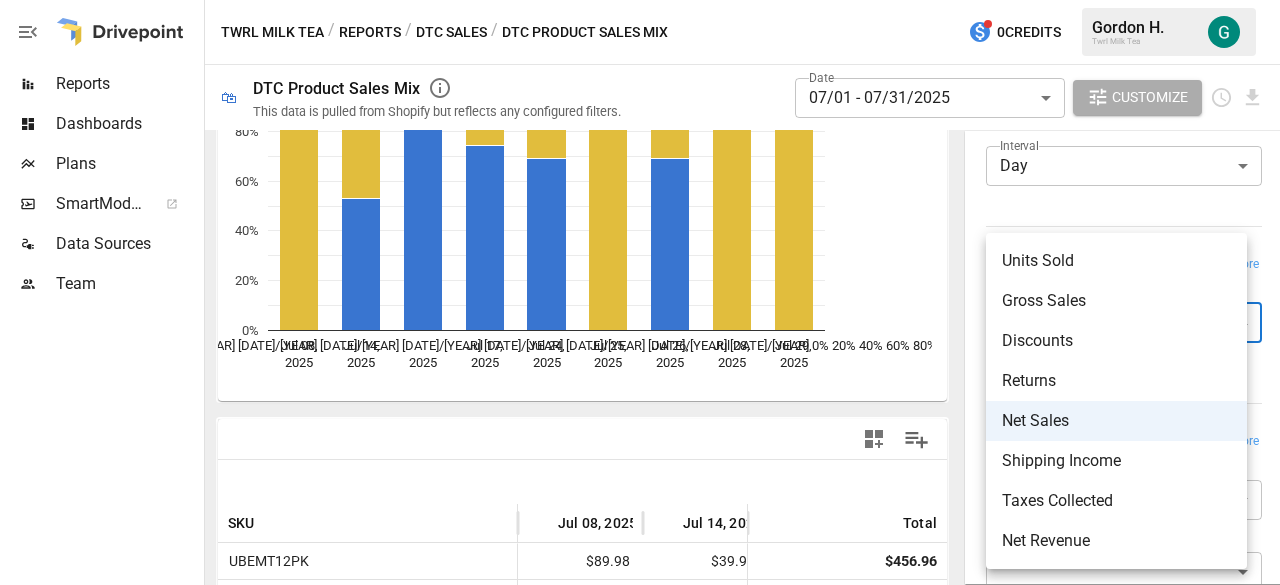 click on "**********" at bounding box center (640, 0) 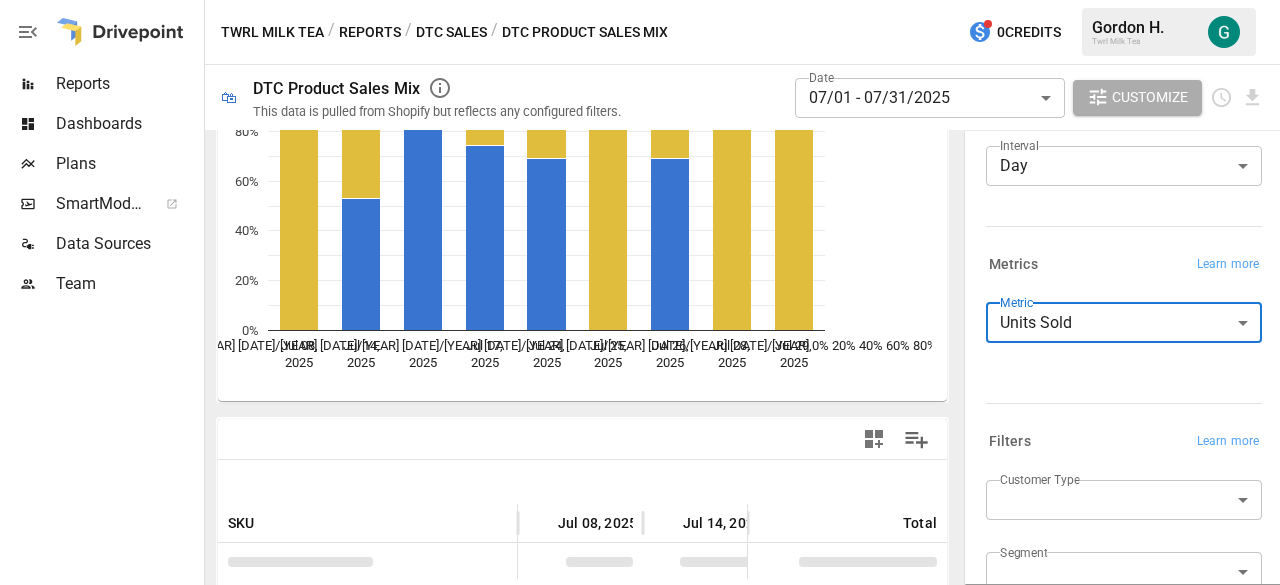 scroll, scrollTop: 142, scrollLeft: 0, axis: vertical 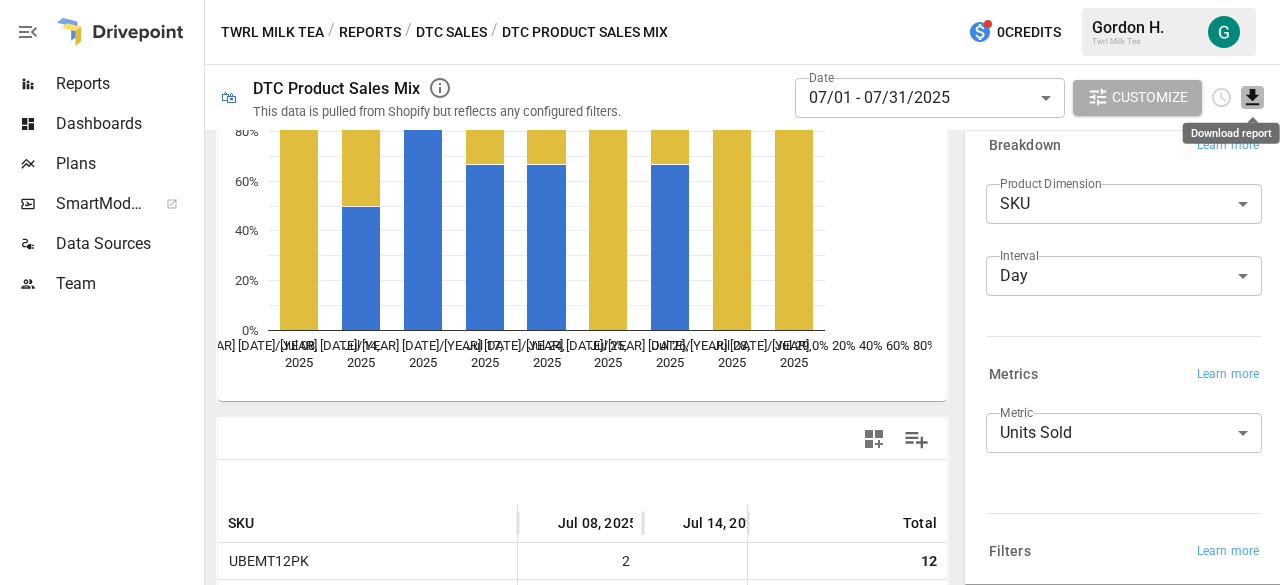 click 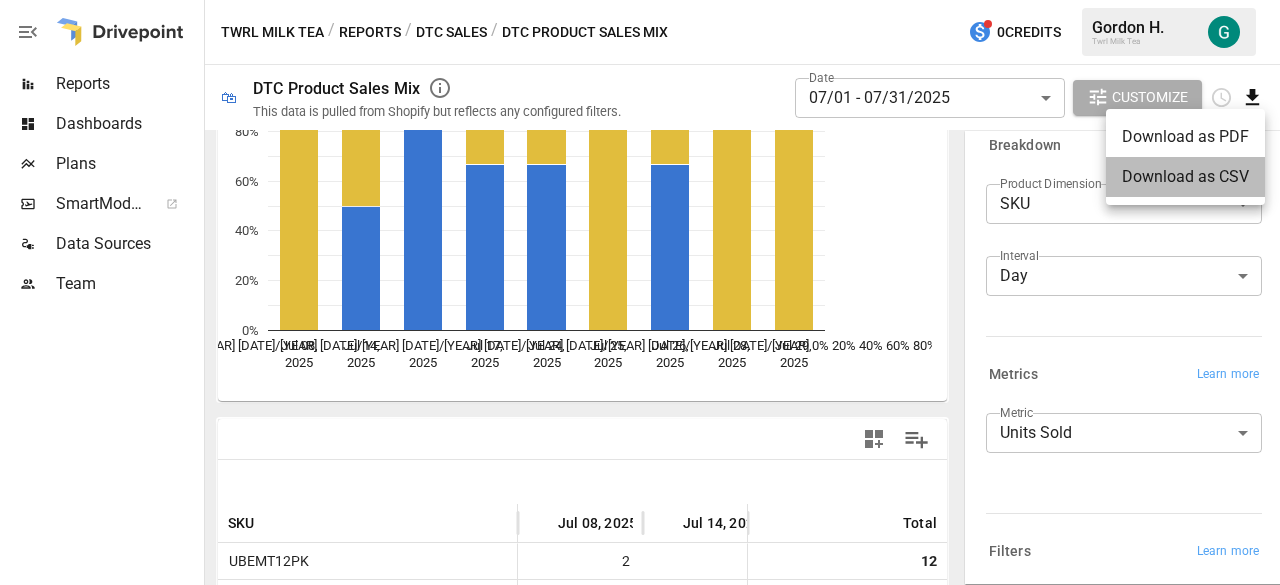 click on "Download as CSV" at bounding box center [1185, 177] 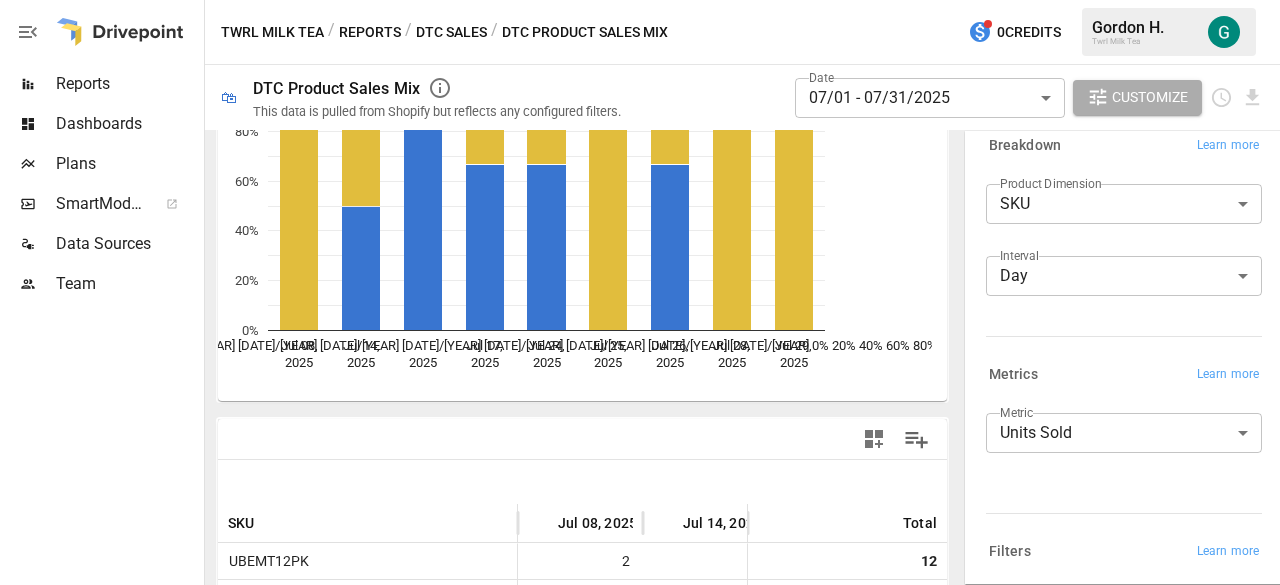 click on "**********" at bounding box center [640, 0] 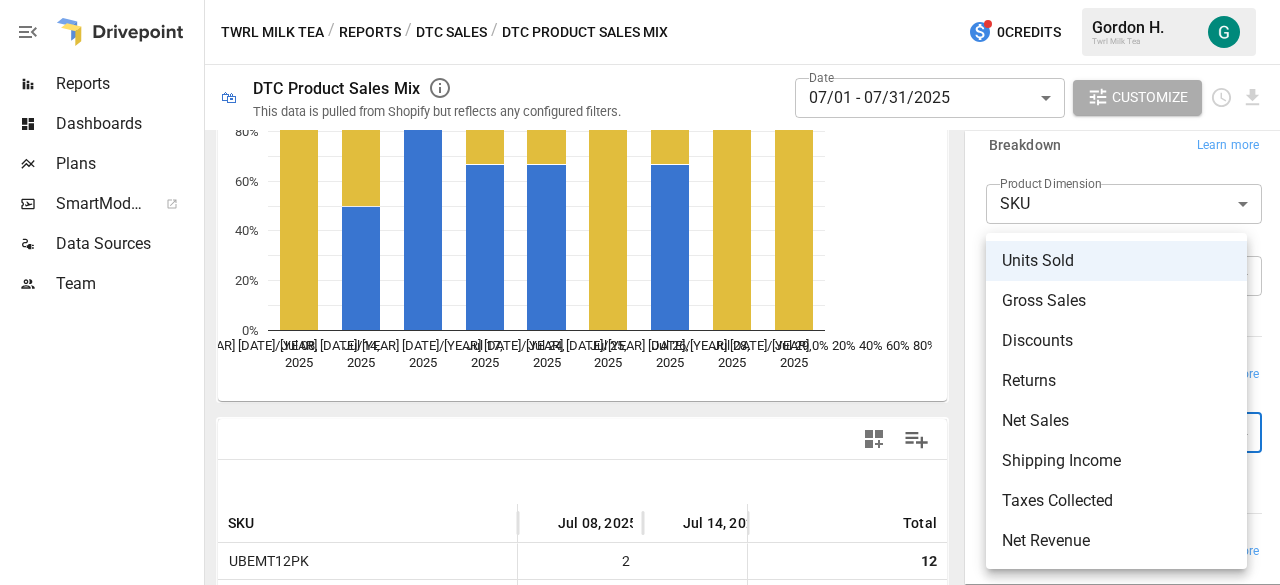click on "Discounts" at bounding box center [1116, 341] 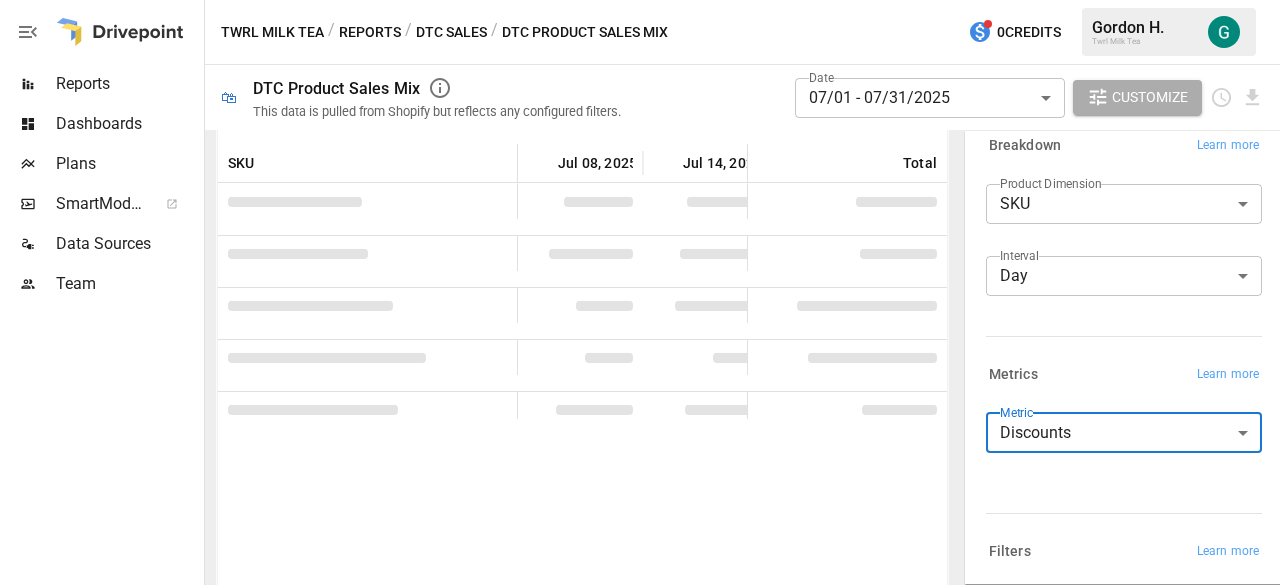 scroll, scrollTop: 142, scrollLeft: 0, axis: vertical 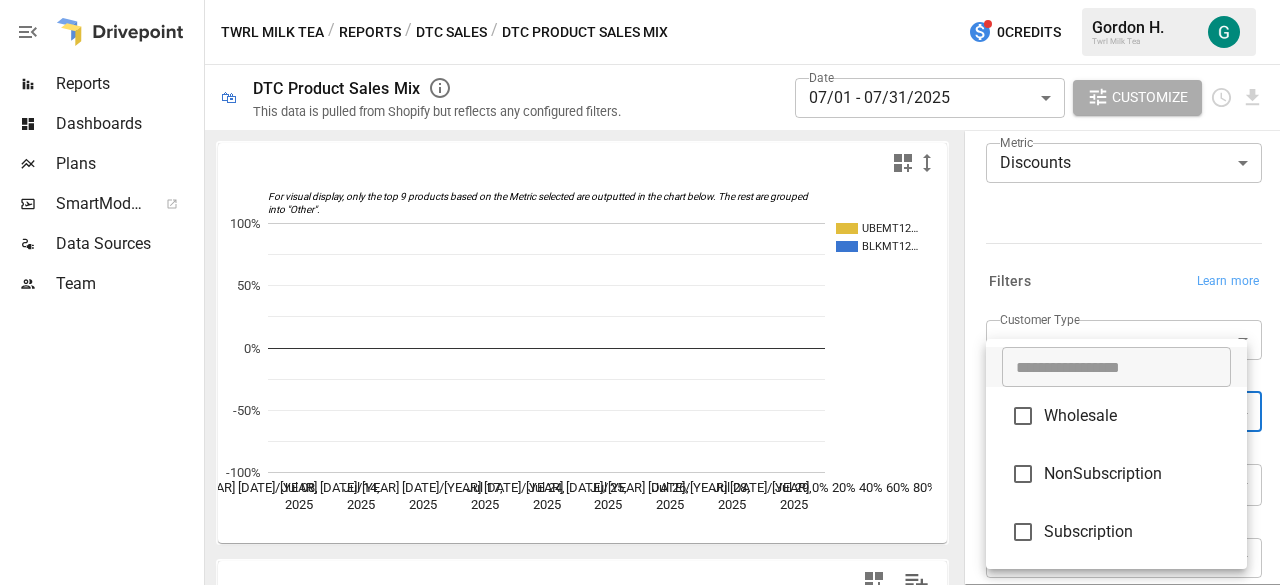 click on "**********" at bounding box center [640, 0] 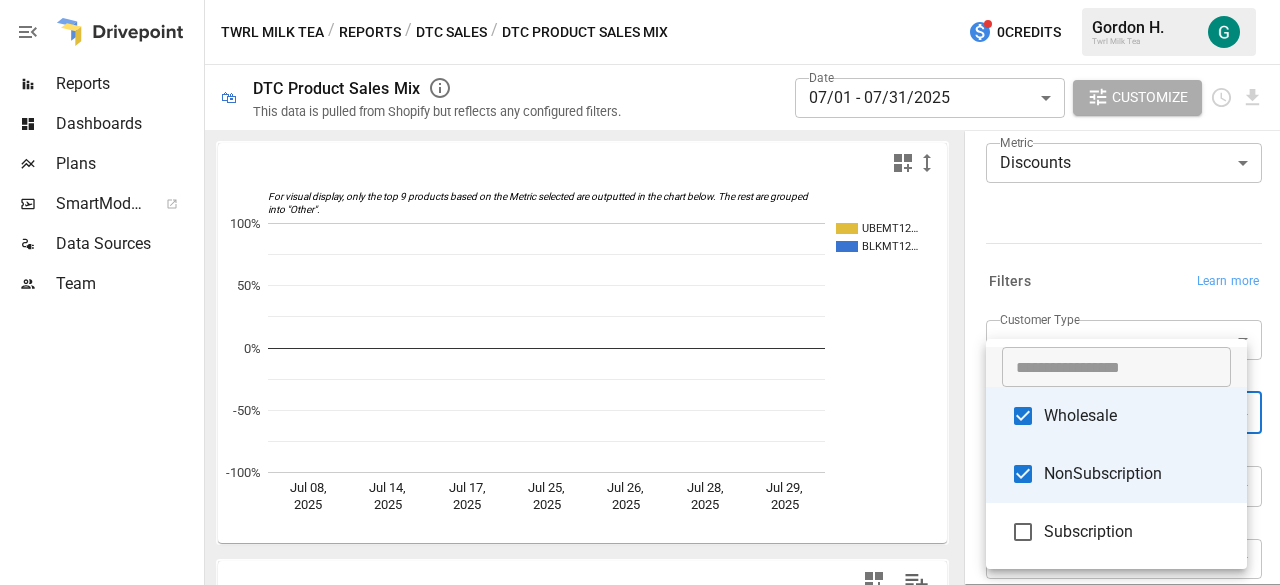 type on "**********" 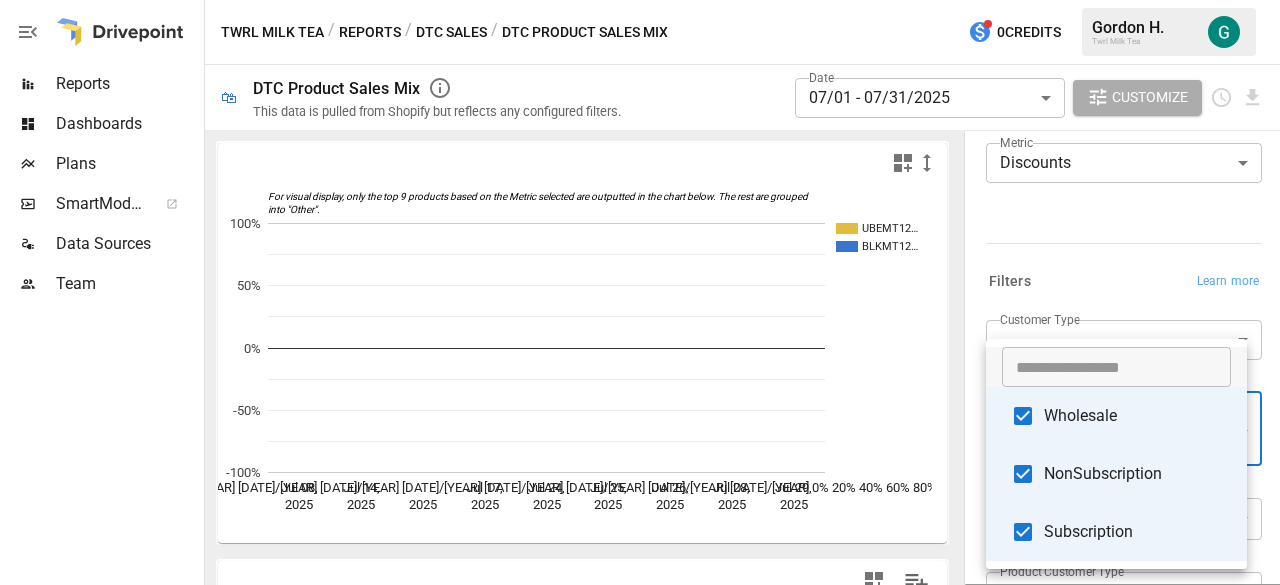 click at bounding box center (640, 292) 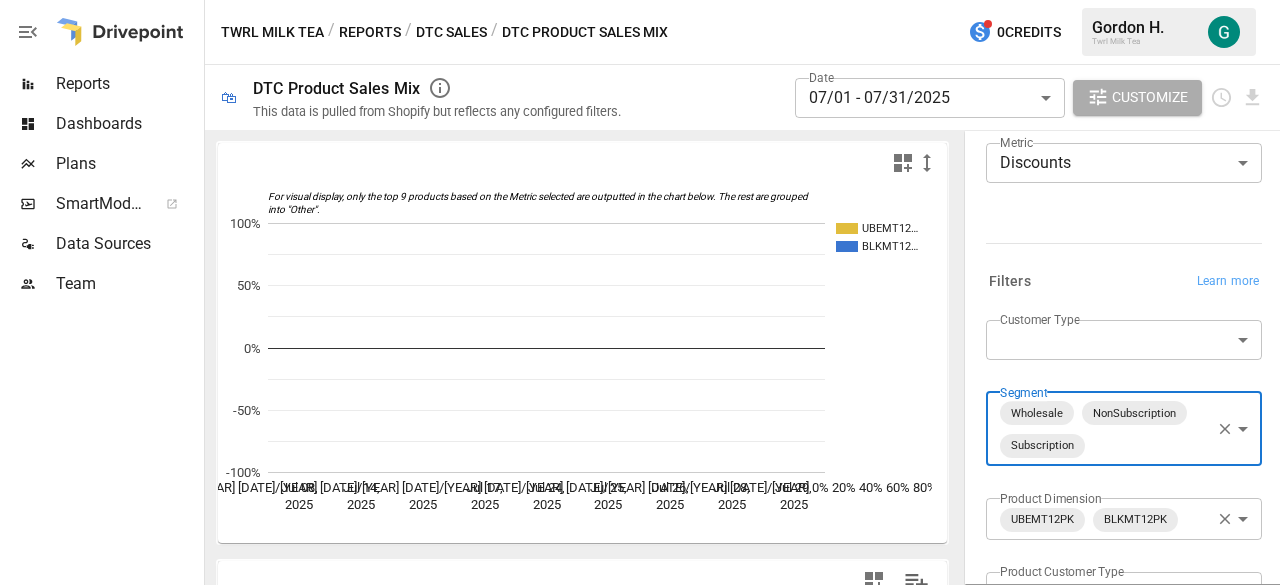 click 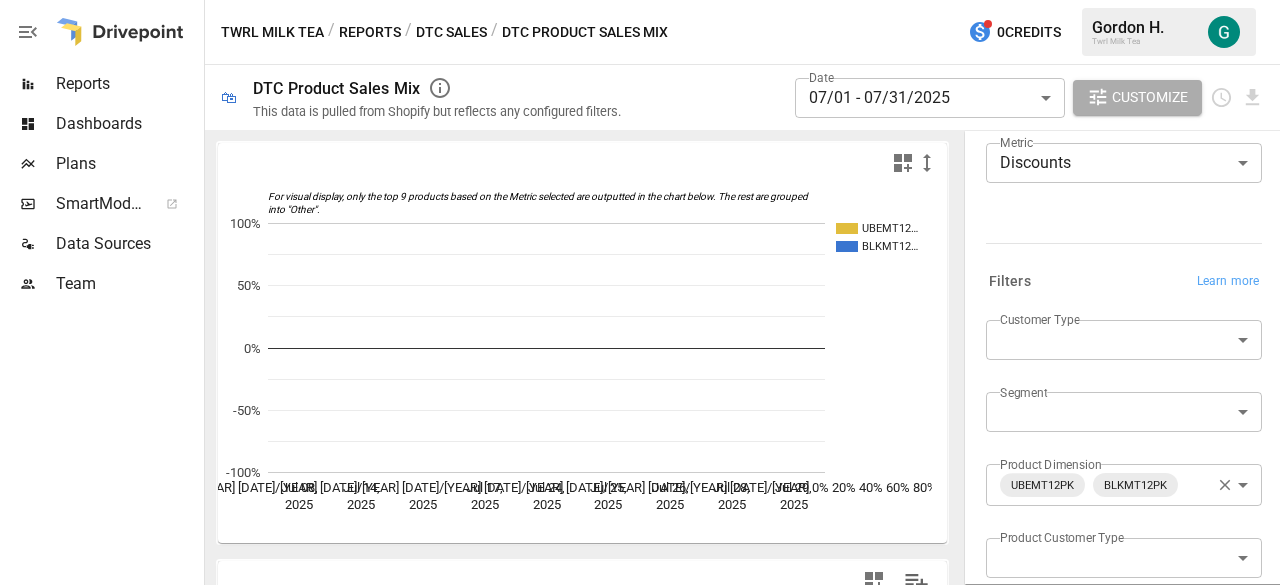 click on "**********" at bounding box center [640, 0] 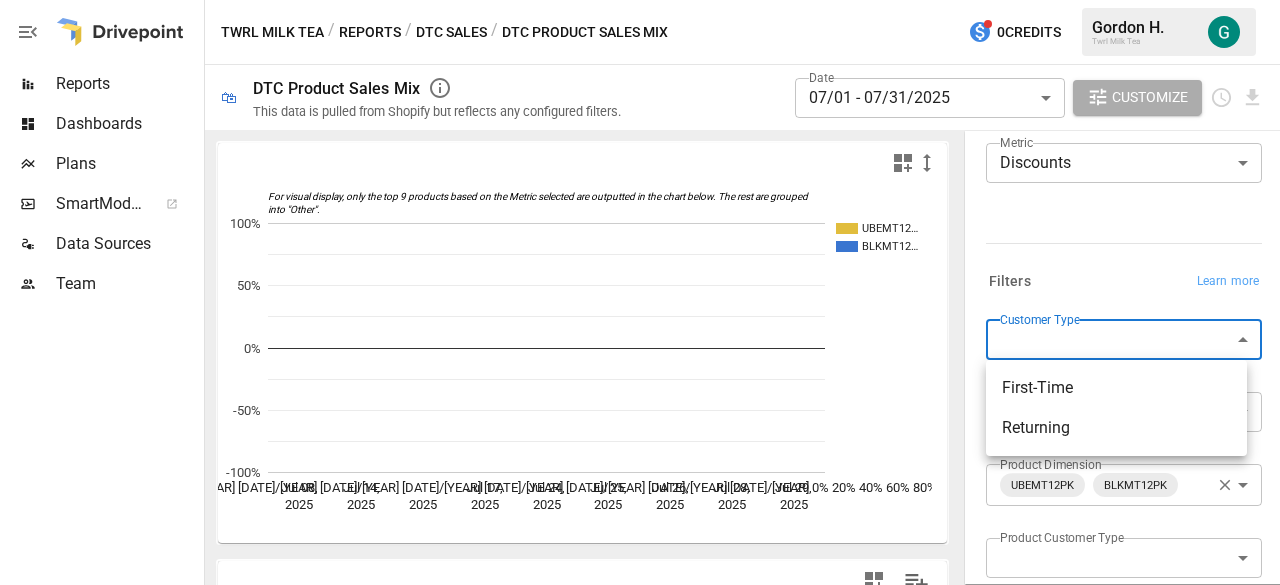 click on "First-Time" at bounding box center [1116, 388] 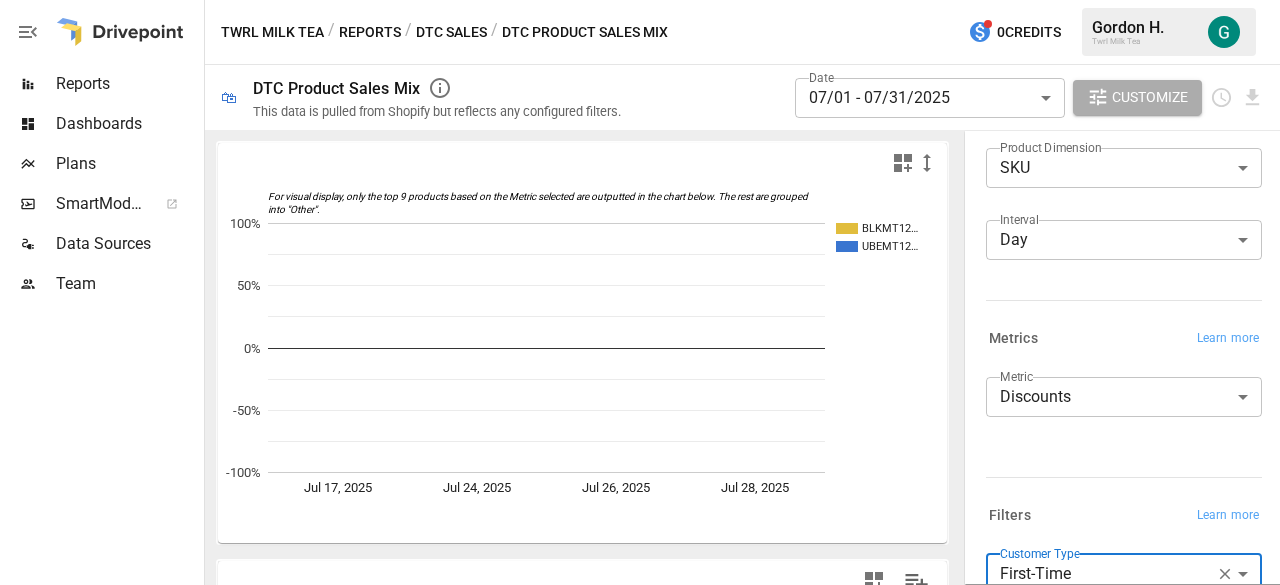 scroll, scrollTop: 0, scrollLeft: 0, axis: both 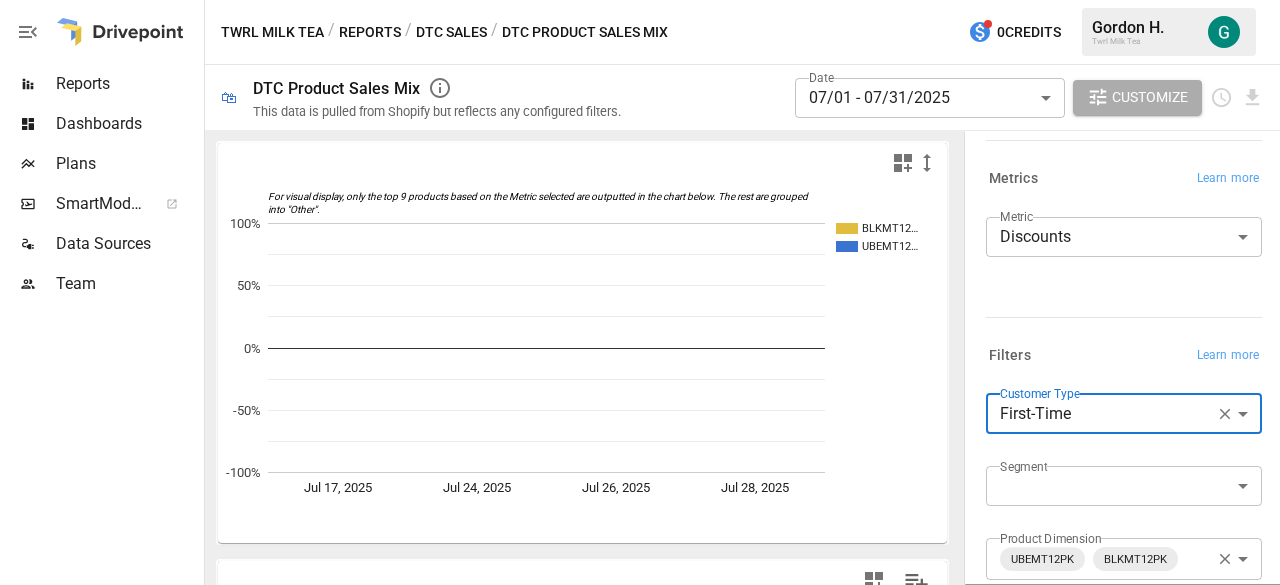click on "**********" at bounding box center [640, 0] 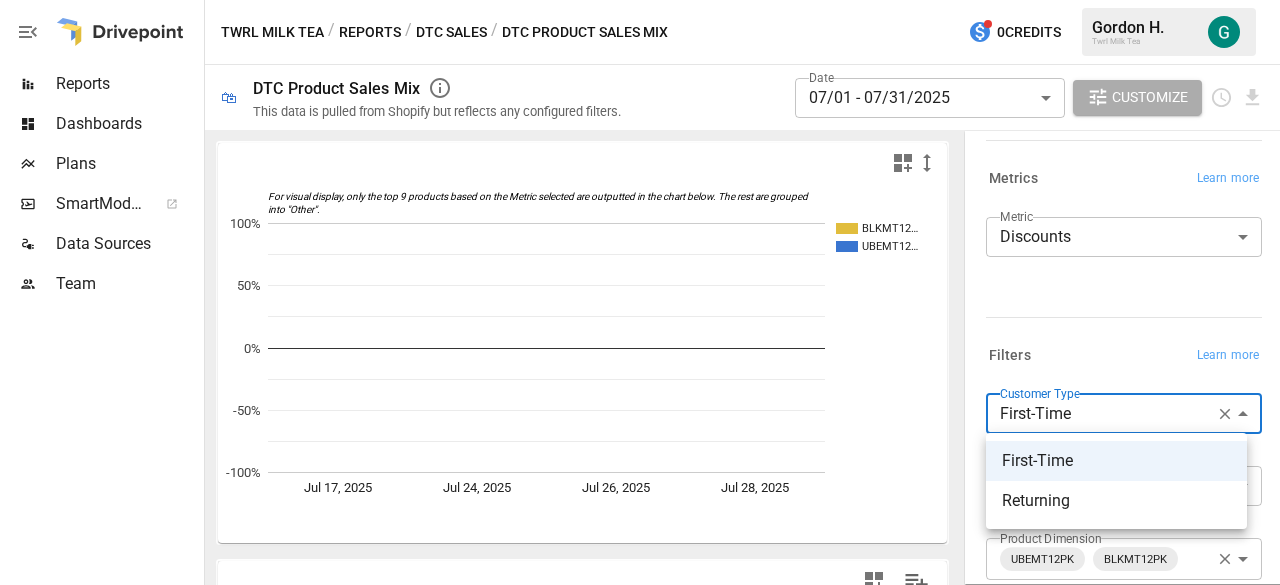 click on "First-Time" at bounding box center [1116, 461] 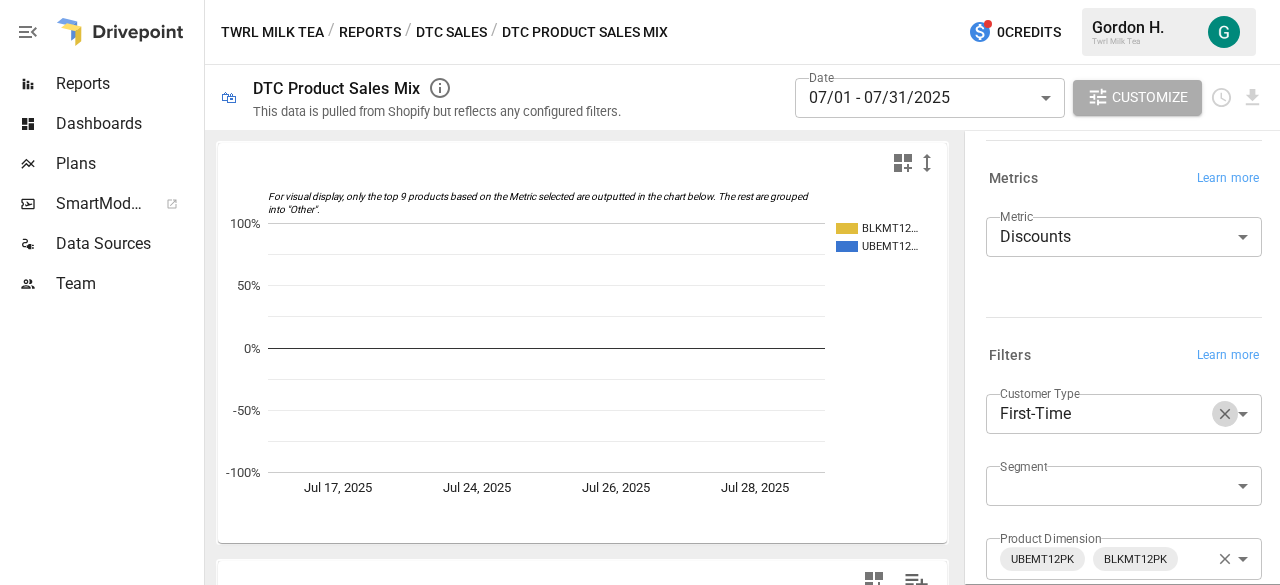 click 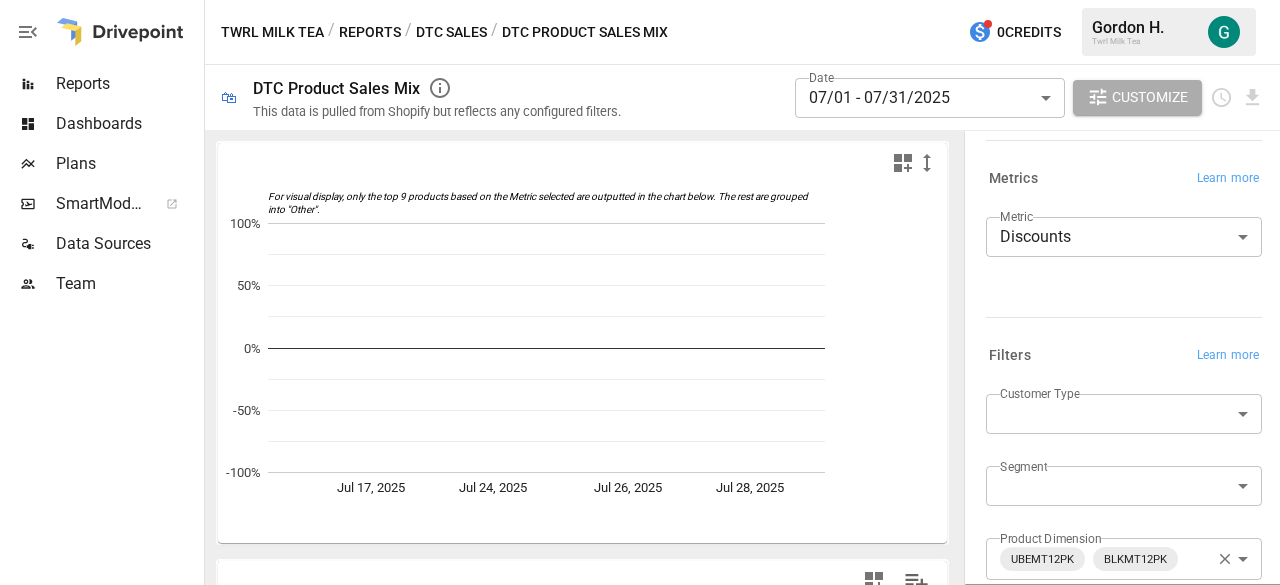 click on "**********" at bounding box center (640, 0) 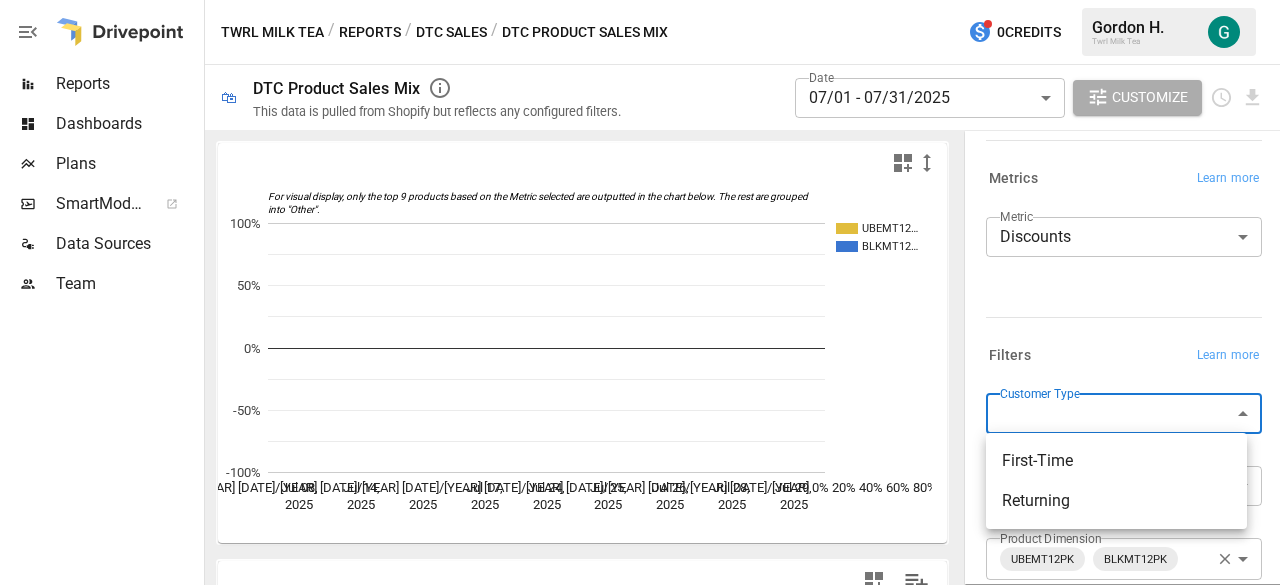click on "Returning" at bounding box center (1116, 501) 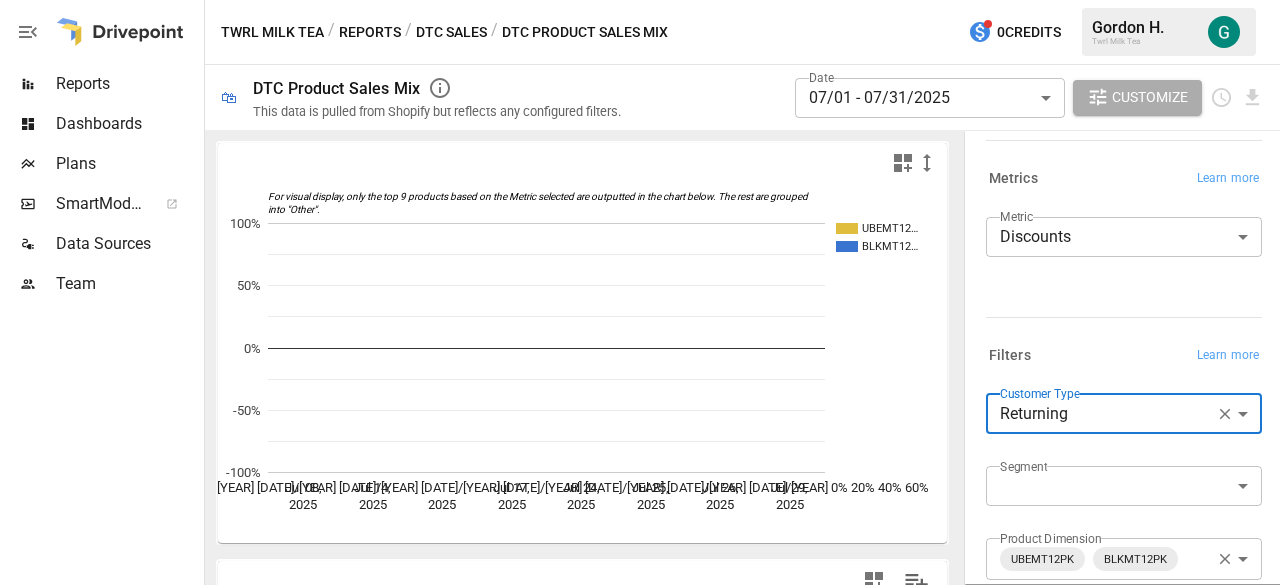 click on "**********" at bounding box center [640, 0] 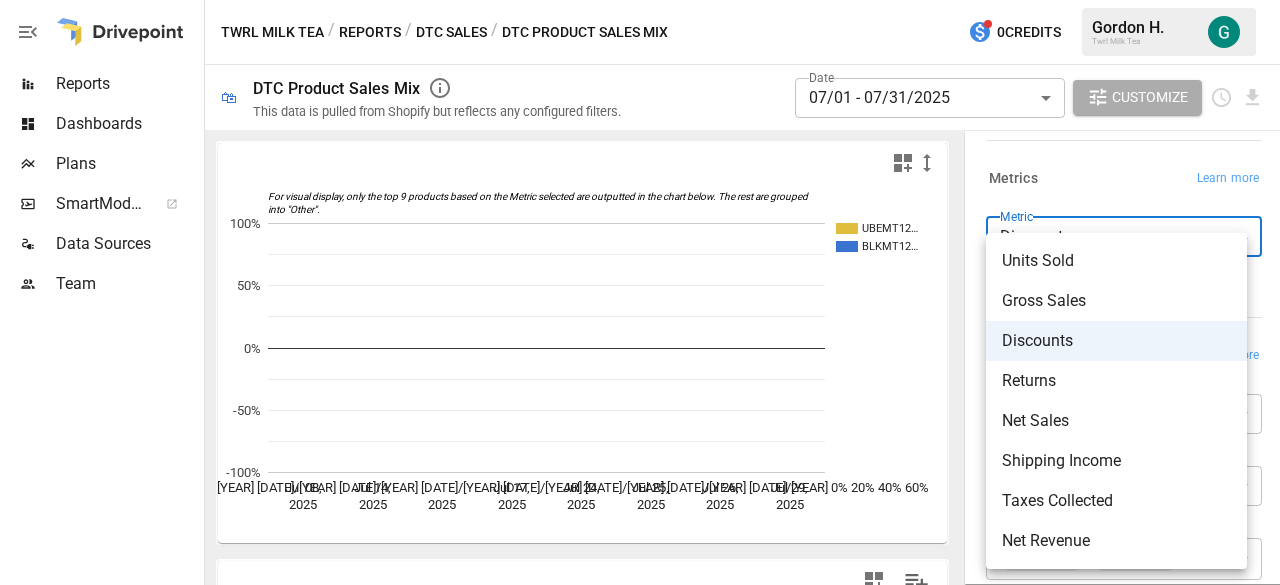 click on "Gross Sales" at bounding box center (1116, 301) 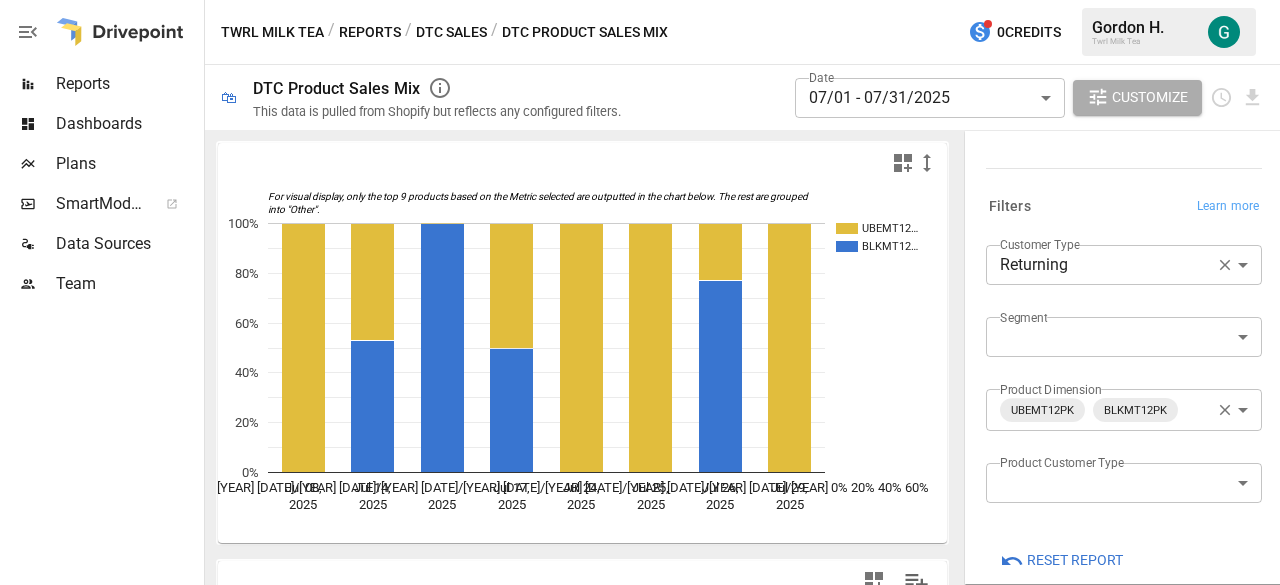 scroll, scrollTop: 372, scrollLeft: 0, axis: vertical 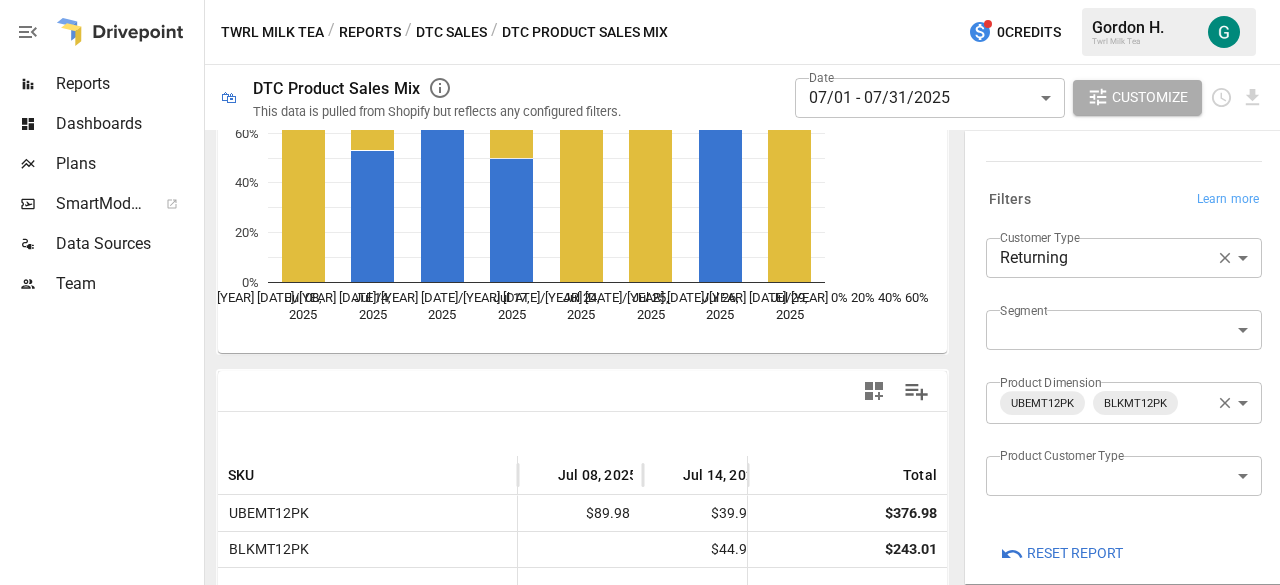 click 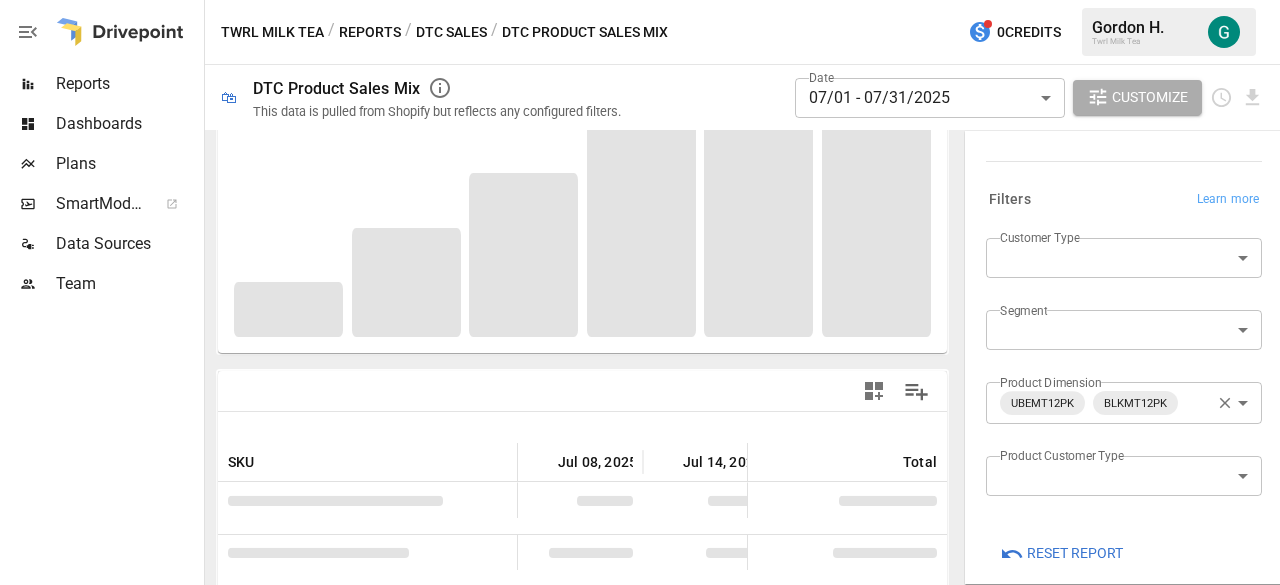 scroll, scrollTop: 190, scrollLeft: 0, axis: vertical 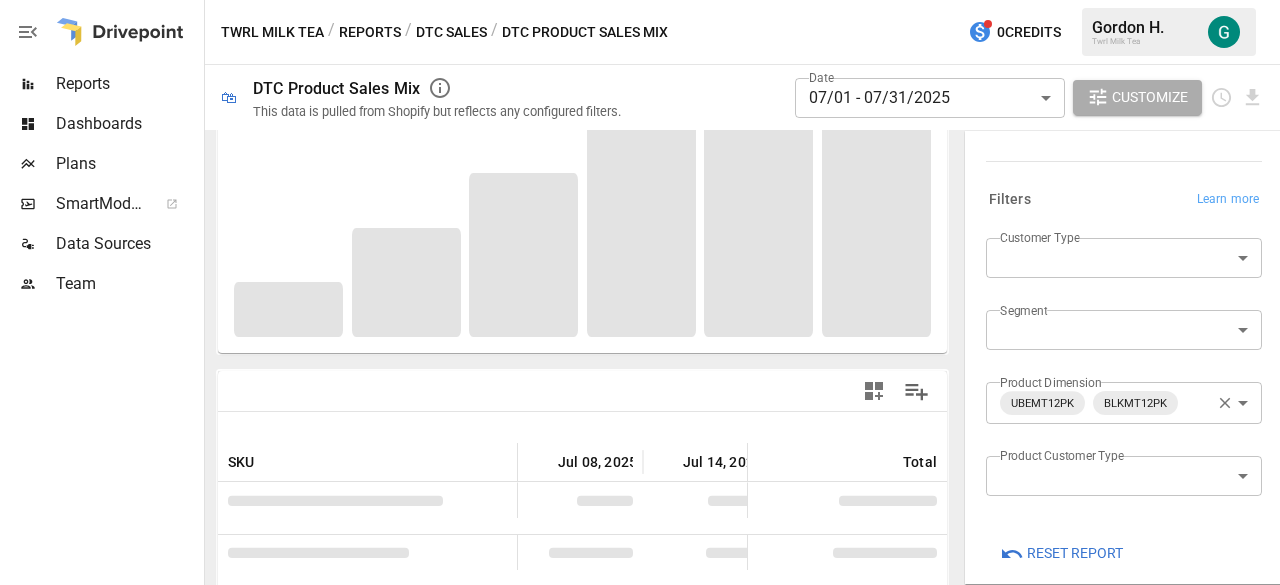 click on "**********" at bounding box center [640, 0] 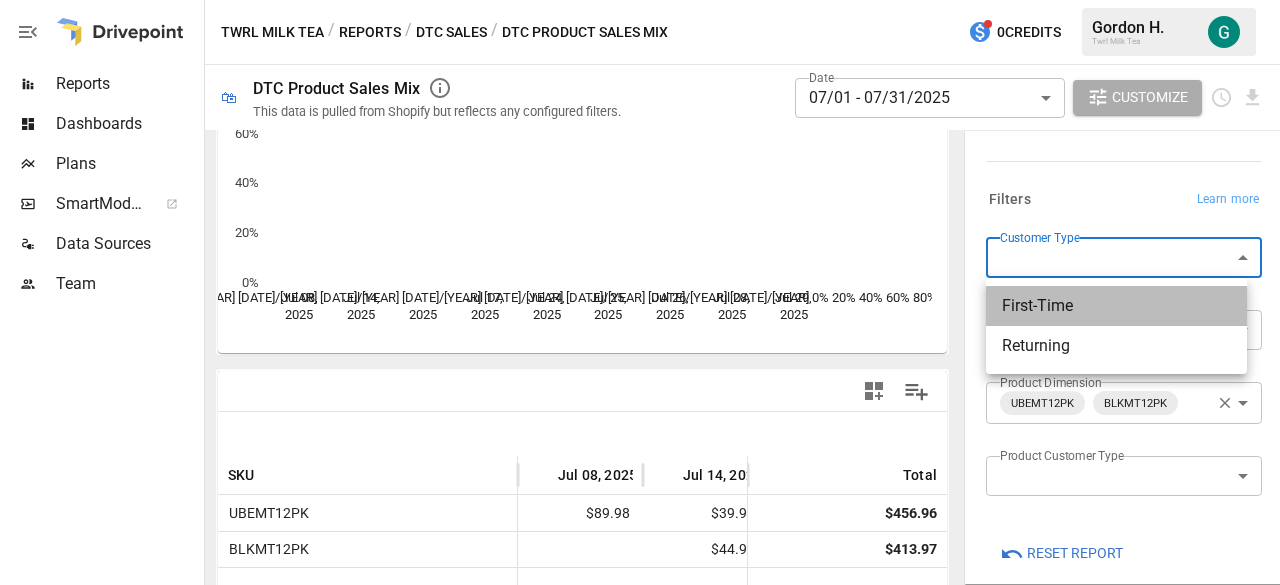 click on "First-Time" at bounding box center (1116, 306) 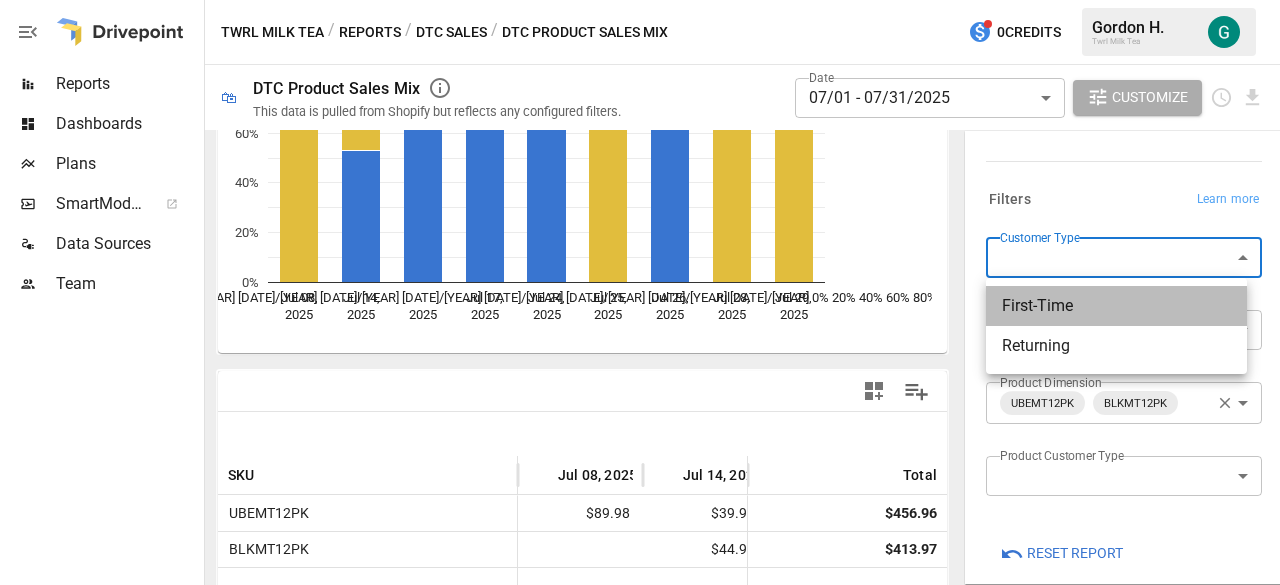 type on "**********" 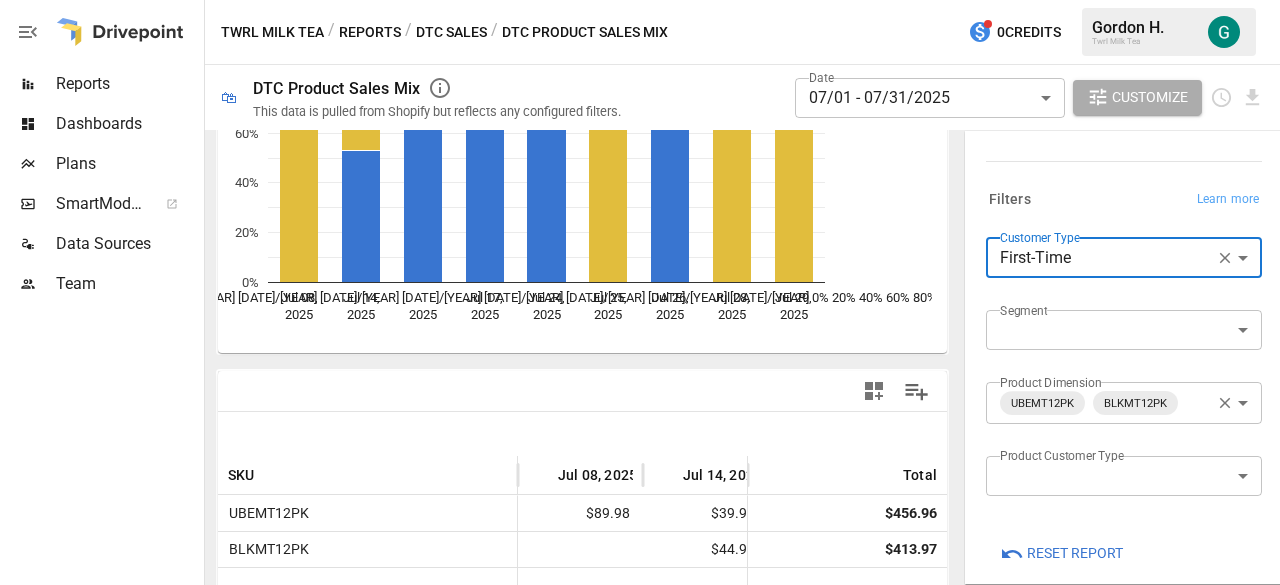 scroll, scrollTop: 190, scrollLeft: 0, axis: vertical 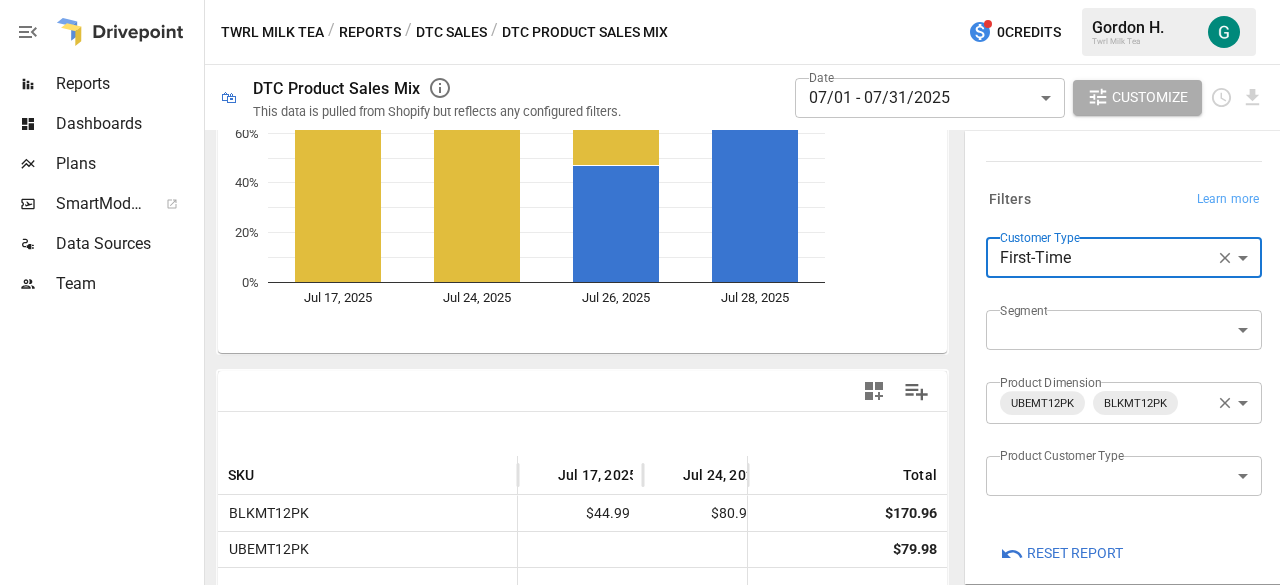 click 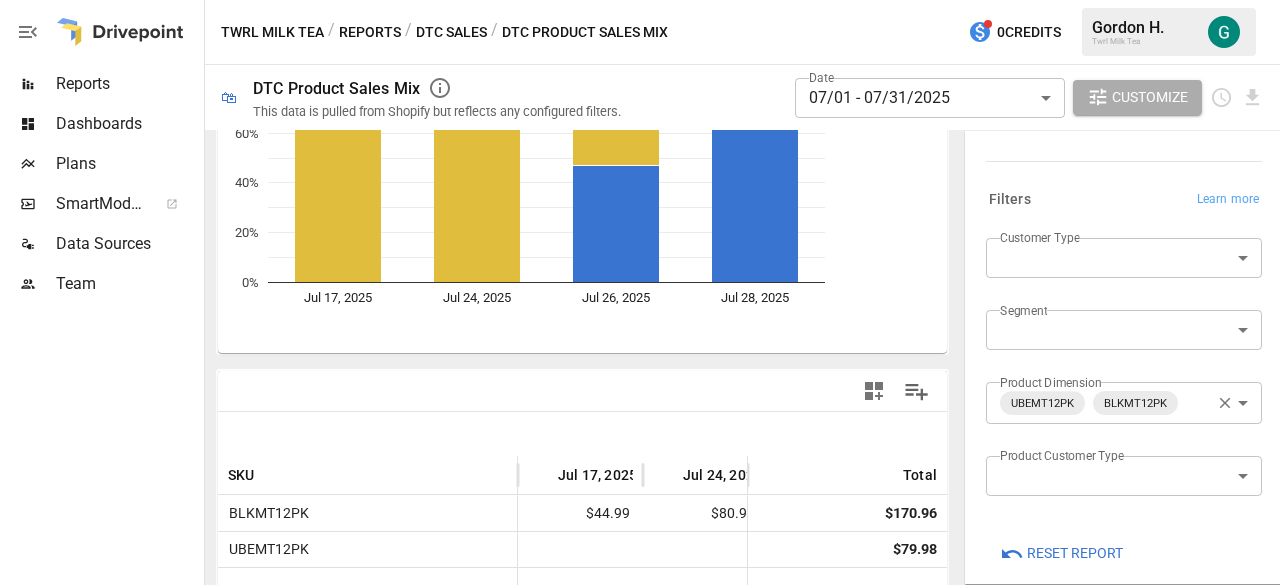 type 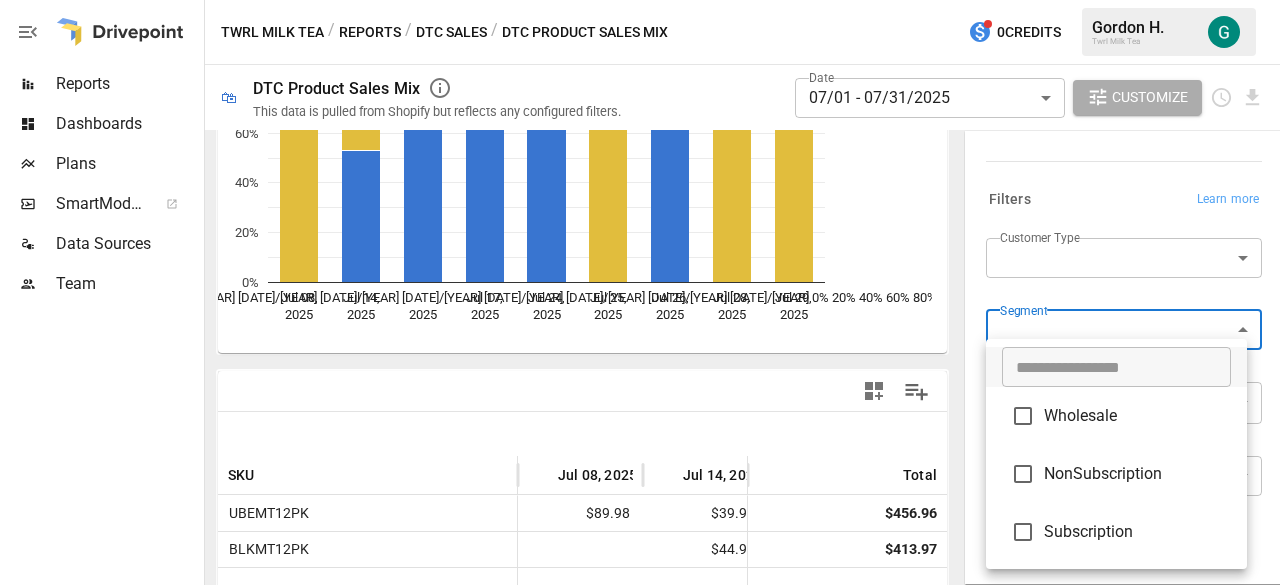 click on "**********" at bounding box center (640, 0) 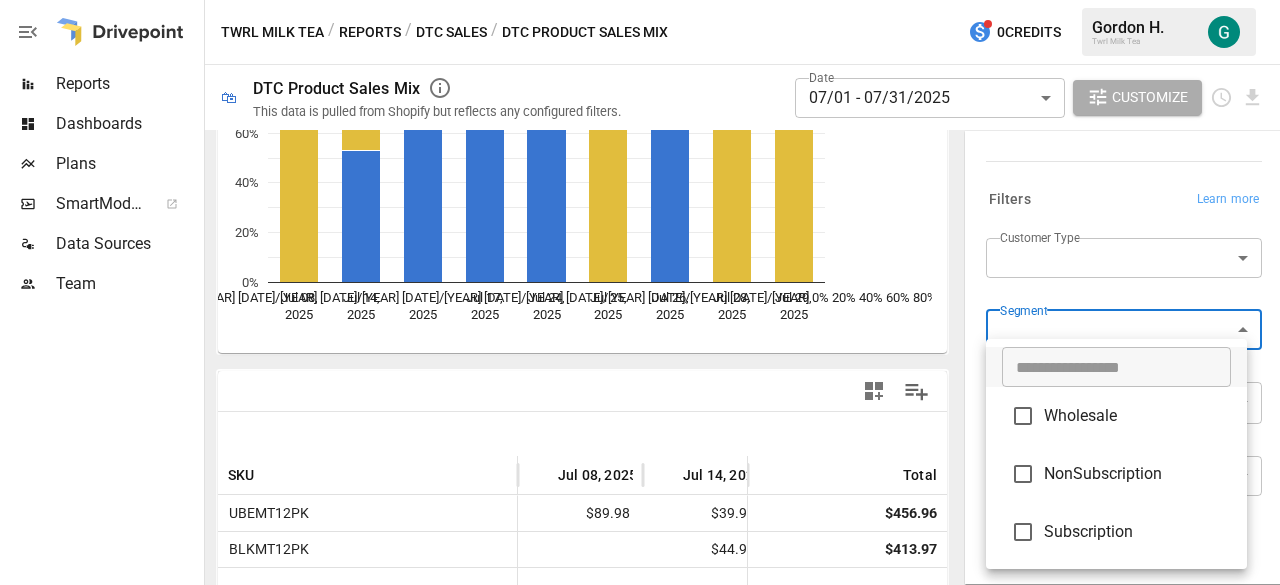 type on "*********" 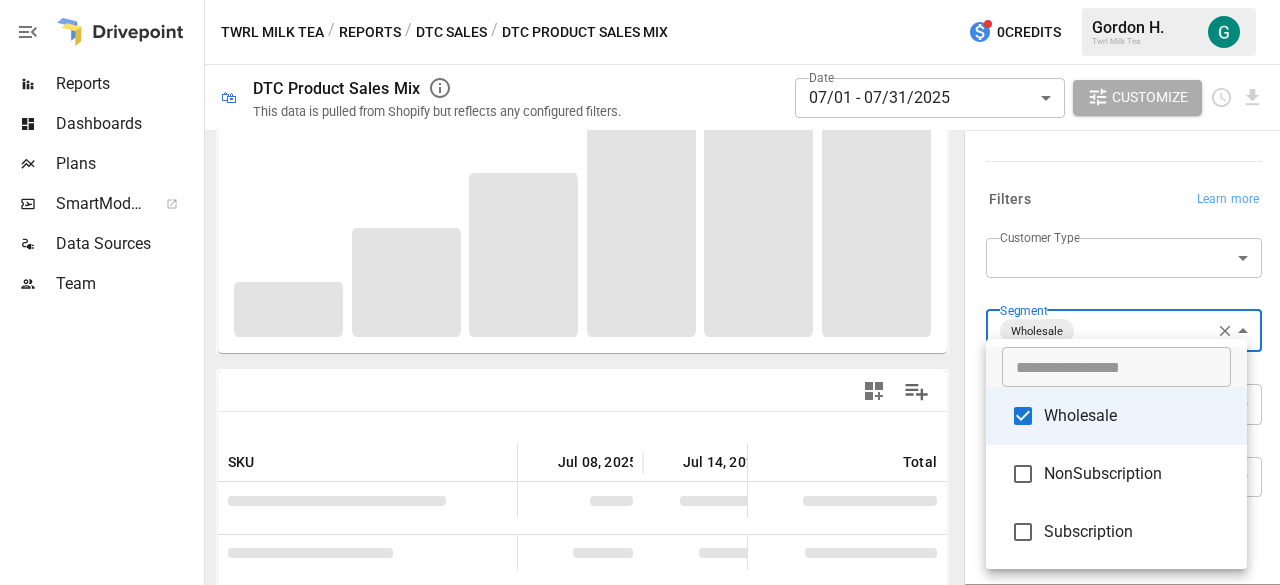 scroll, scrollTop: 190, scrollLeft: 0, axis: vertical 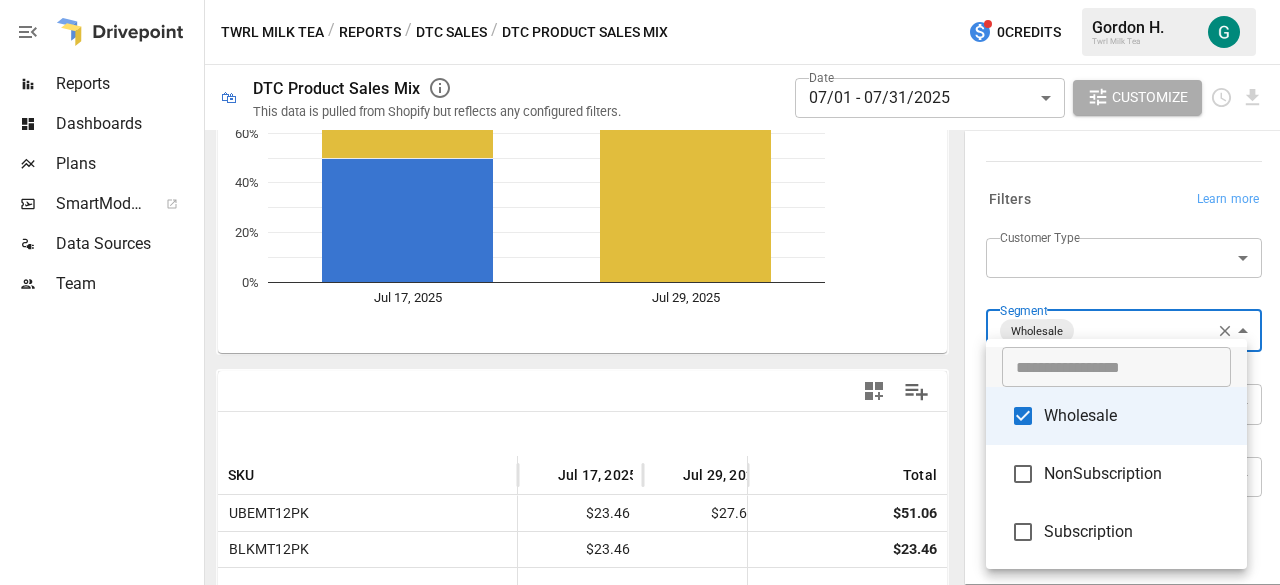 click at bounding box center (640, 292) 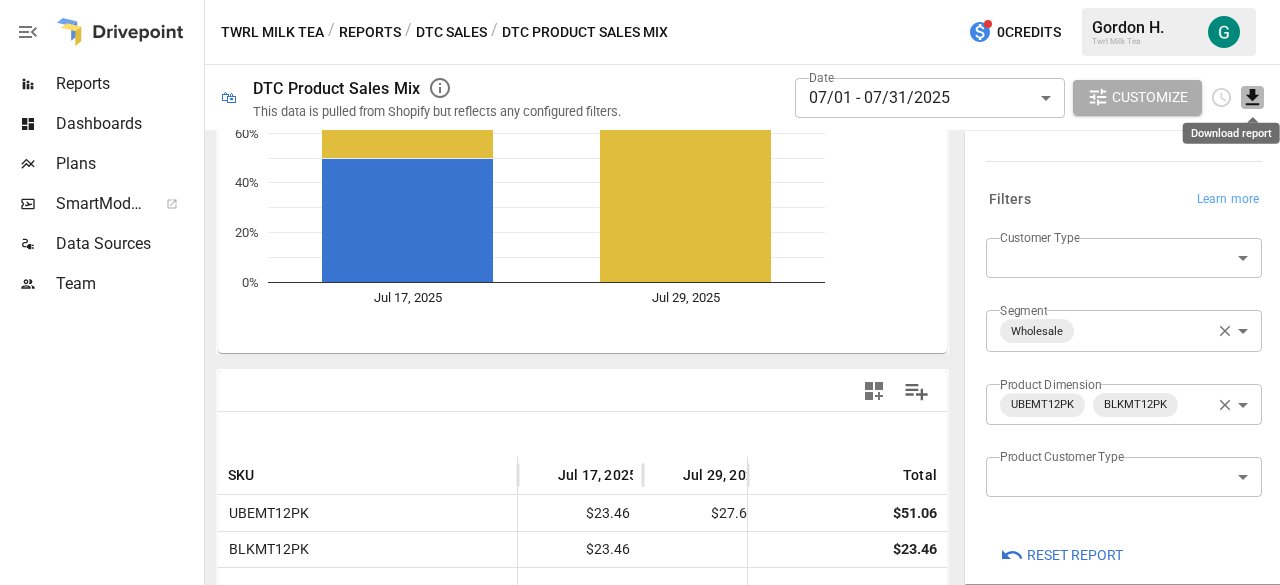 click 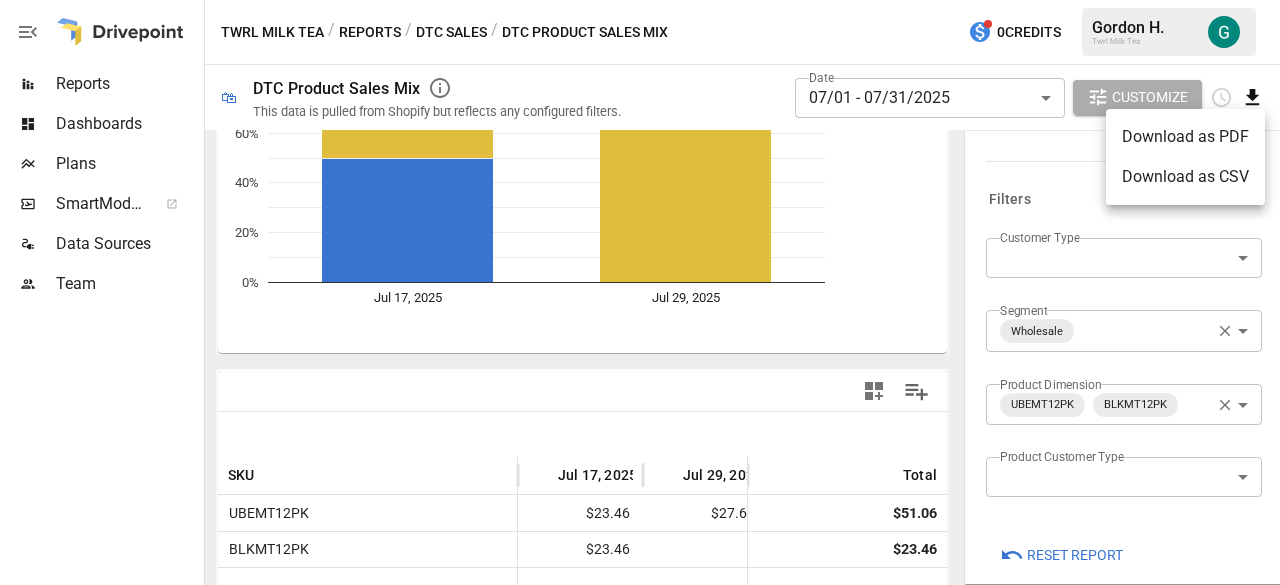 click on "Download as CSV" at bounding box center (1185, 177) 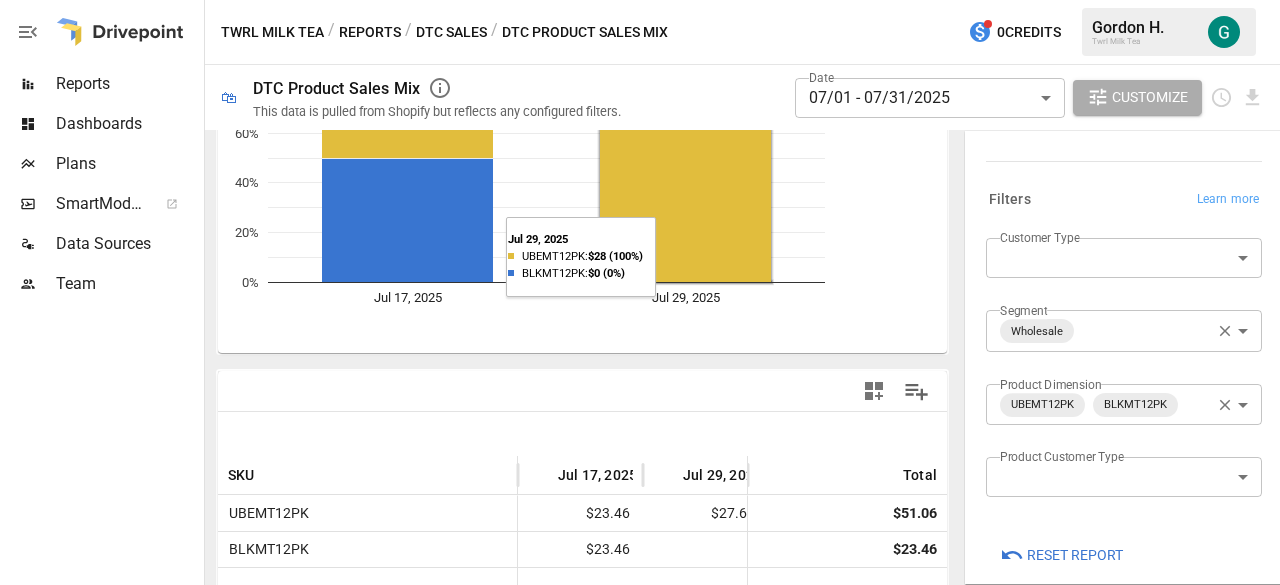 click 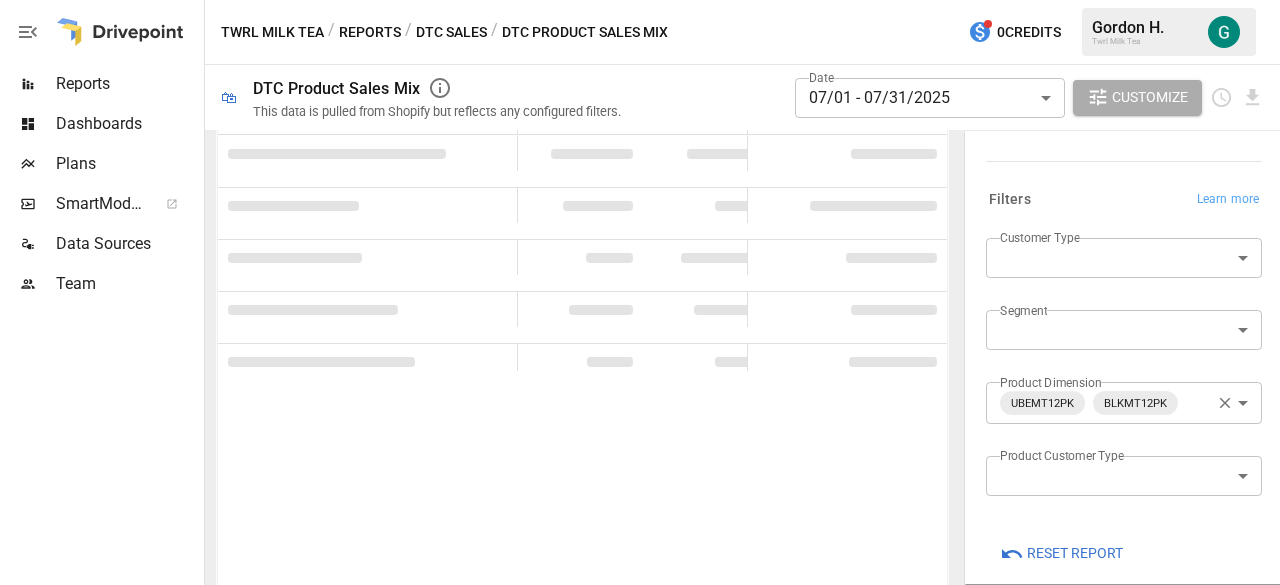 scroll, scrollTop: 190, scrollLeft: 0, axis: vertical 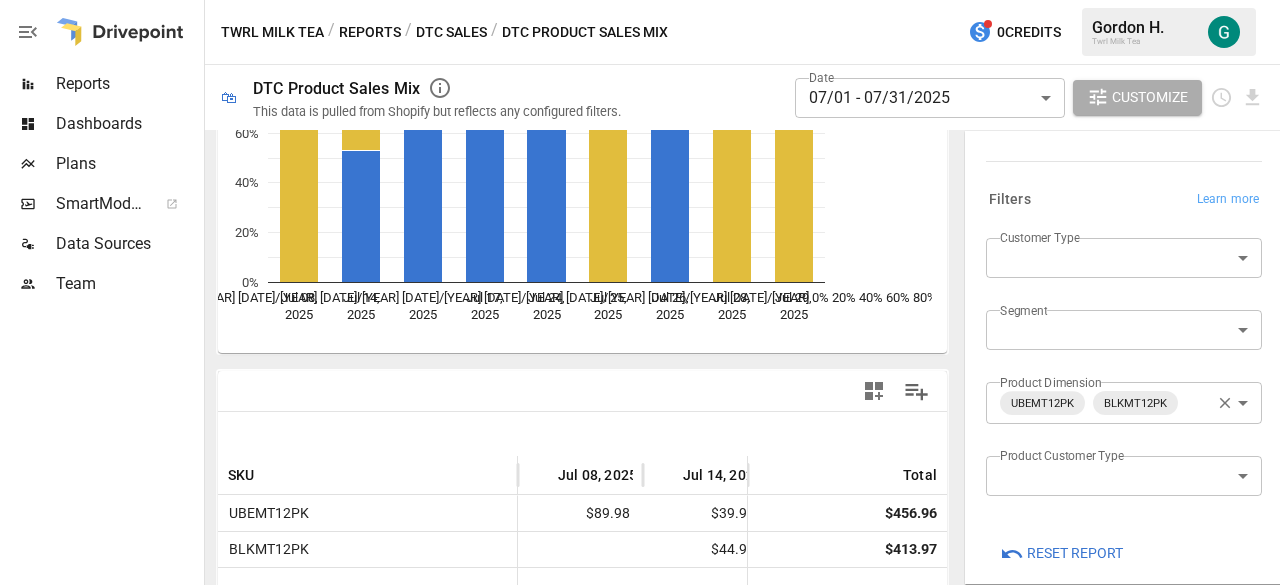 click 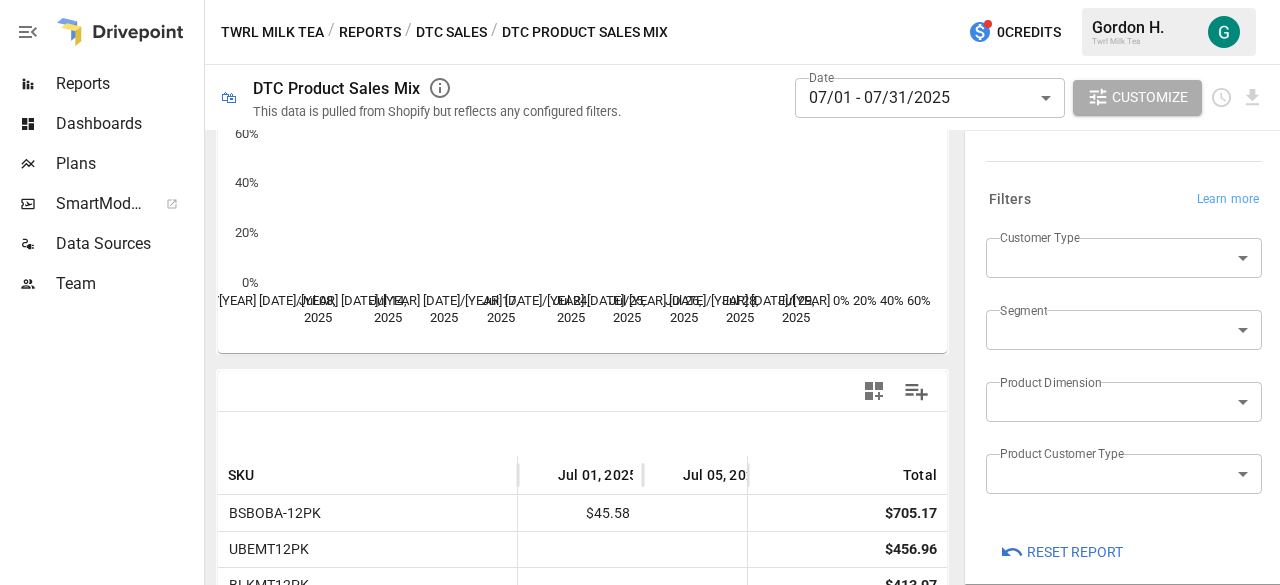 scroll, scrollTop: 190, scrollLeft: 0, axis: vertical 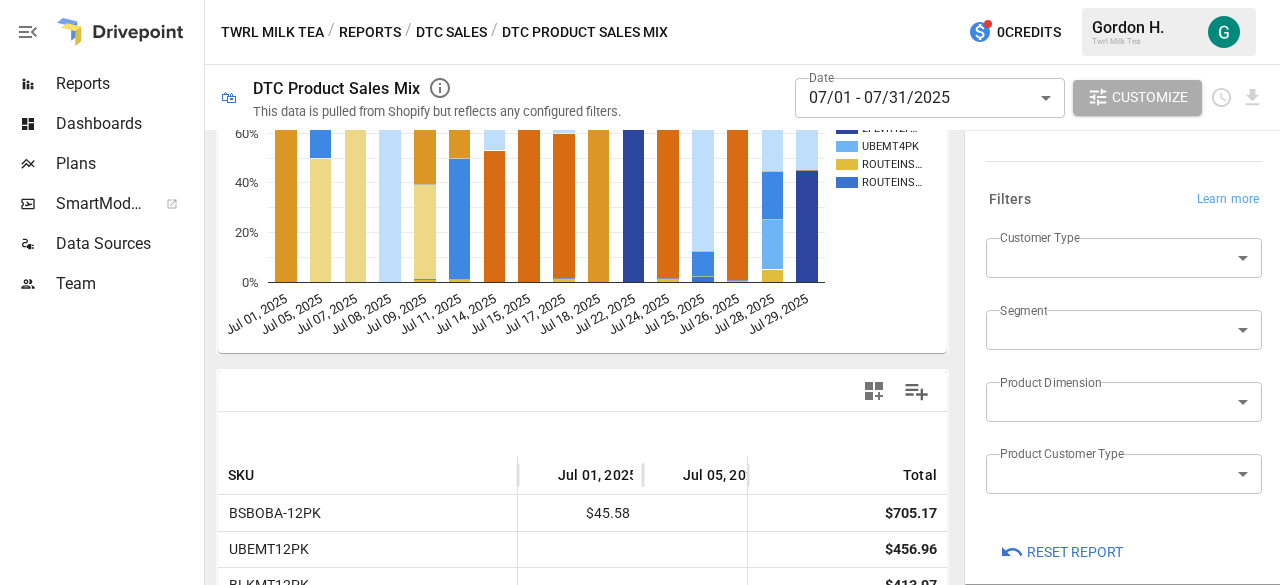 click on "Reports Dashboards Plans SmartModel ™ Data Sources Team Twrl Milk Tea / Reports / DTC Sales / DTC Product Sales Mix 0  Credits [FIRST] [LAST]. Twrl Milk Tea 🛍 DTC Product Sales Mix This data is pulled from Shopify but reflects any configured filters. Date [DATE]/[YEAR] - [DATE]/[YEAR] ****** ​ Customize For visual display, only the top 9 products based on the Metric selected are outputted in the chart below. The rest are grouped into "Other". BSBOBA-1… UBEMT12… BLKMT12… BSBOBA-6… CRBOBA-6… 2FLVR12P… UBEMT4PK ROUTEINS… ROUTEINS… [DATE]/[YEAR] [DATE]/[YEAR] [DATE]/[YEAR] [DATE]/[YEAR] [DATE]/[YEAR] [DATE]/[YEAR] [DATE]/[YEAR] [DATE]/[YEAR] [DATE]/[YEAR] [DATE]/[YEAR] [DATE]/[YEAR] [DATE]/[YEAR] [DATE]/[YEAR] [DATE]/[YEAR] [DATE]/[YEAR] [DATE]/[YEAR] 0% 20% 40% 60% 80% 100% ROUTEINS… SKU [DATE]/[YEAR] [DATE]/[YEAR] [DATE]/[YEAR] [DATE]/[YEAR] Total BSBOBA-12PK $[PRICE] $[PRICE] UBEMT12PK $[PRICE] $[PRICE] BLKMT12PK $[PRICE] BSBOBA-6PK $[PRICE] $[PRICE] CRBOBA-6PK $[PRICE] $[PRICE] $[PRICE] 2FLVR12PK-BLKUBE $[PRICE] UBEMT4PK $[PRICE] $[PRICE]" at bounding box center (640, 0) 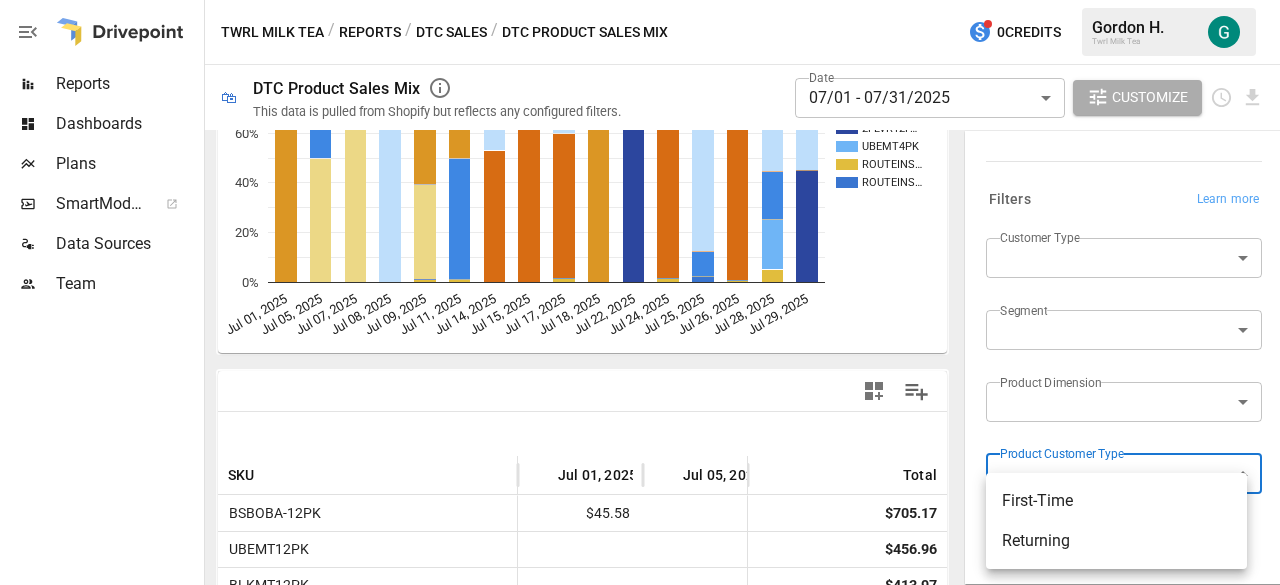click at bounding box center [640, 292] 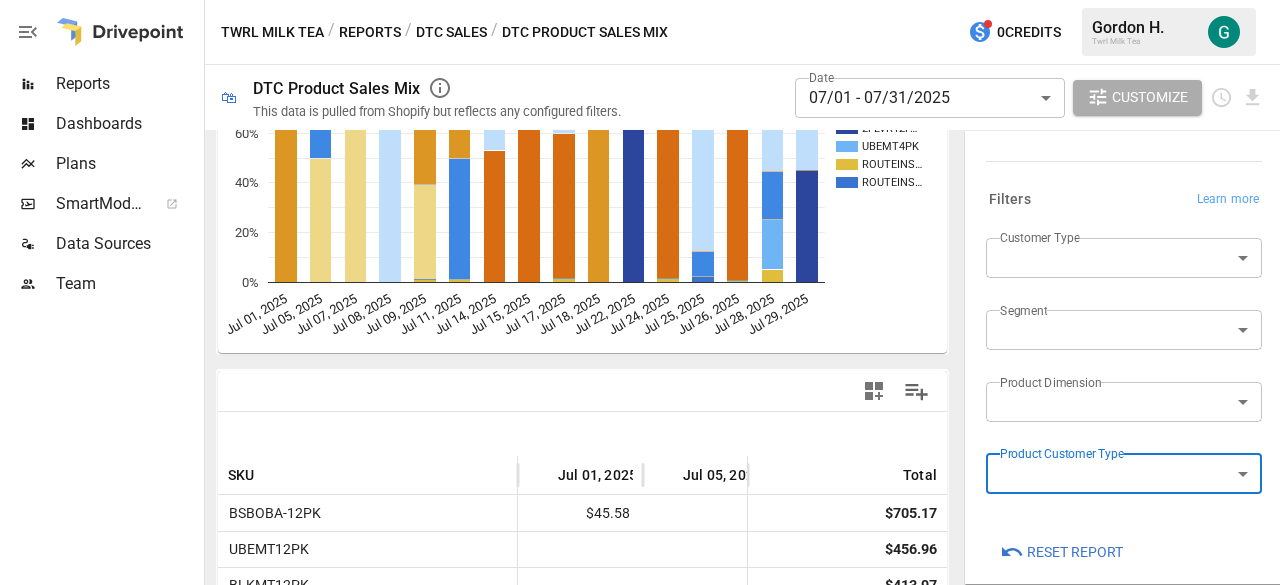 click on "Reports Dashboards Plans SmartModel ™ Data Sources Team Twrl Milk Tea / Reports / DTC Sales / DTC Product Sales Mix 0  Credits [FIRST] [LAST]. Twrl Milk Tea 🛍 DTC Product Sales Mix This data is pulled from Shopify but reflects any configured filters. Date [DATE]/[YEAR] - [DATE]/[YEAR] ****** ​ Customize For visual display, only the top 9 products based on the Metric selected are outputted in the chart below. The rest are grouped into "Other". BSBOBA-1… UBEMT12… BLKMT12… BSBOBA-6… CRBOBA-6… 2FLVR12P… UBEMT4PK ROUTEINS… ROUTEINS… [DATE]/[YEAR] [DATE]/[YEAR] [DATE]/[YEAR] [DATE]/[YEAR] [DATE]/[YEAR] [DATE]/[YEAR] [DATE]/[YEAR] [DATE]/[YEAR] [DATE]/[YEAR] [DATE]/[YEAR] [DATE]/[YEAR] [DATE]/[YEAR] [DATE]/[YEAR] [DATE]/[YEAR] [DATE]/[YEAR] [DATE]/[YEAR] 0% 20% 40% 60% 80% 100% ROUTEINS… SKU [DATE]/[YEAR] [DATE]/[YEAR] [DATE]/[YEAR] [DATE]/[YEAR] Total BSBOBA-12PK $[PRICE] $[PRICE] UBEMT12PK $[PRICE] $[PRICE] BLKMT12PK $[PRICE] BSBOBA-6PK $[PRICE] $[PRICE] CRBOBA-6PK $[PRICE] $[PRICE] $[PRICE] 2FLVR12PK-BLKUBE $[PRICE] UBEMT4PK $[PRICE] $[PRICE]" at bounding box center [640, 0] 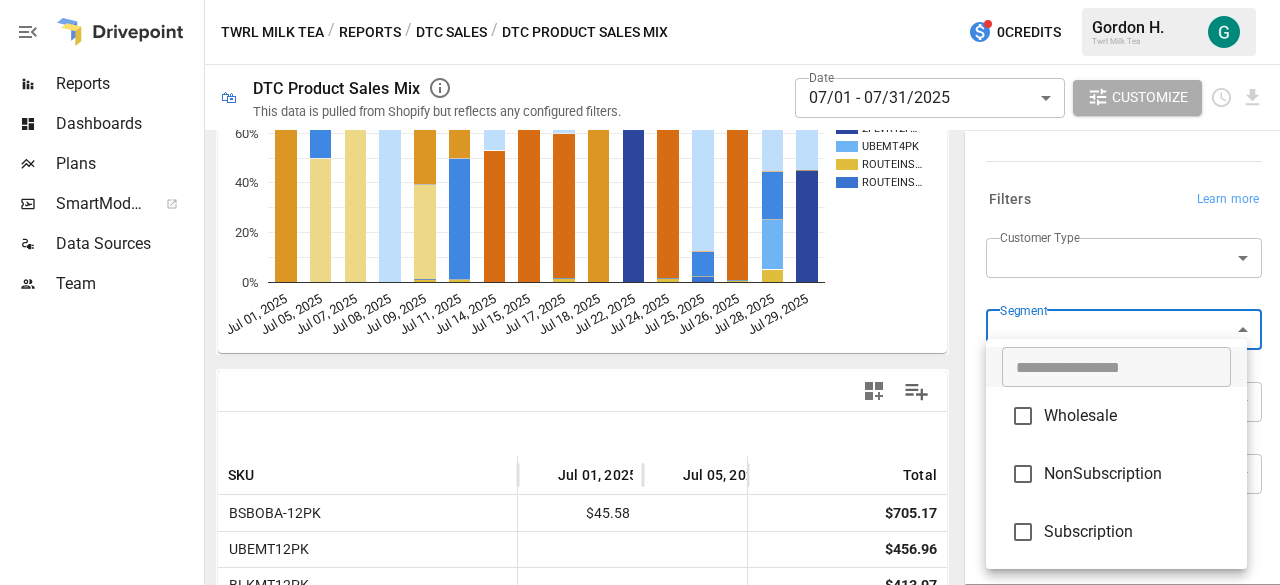 type on "*********" 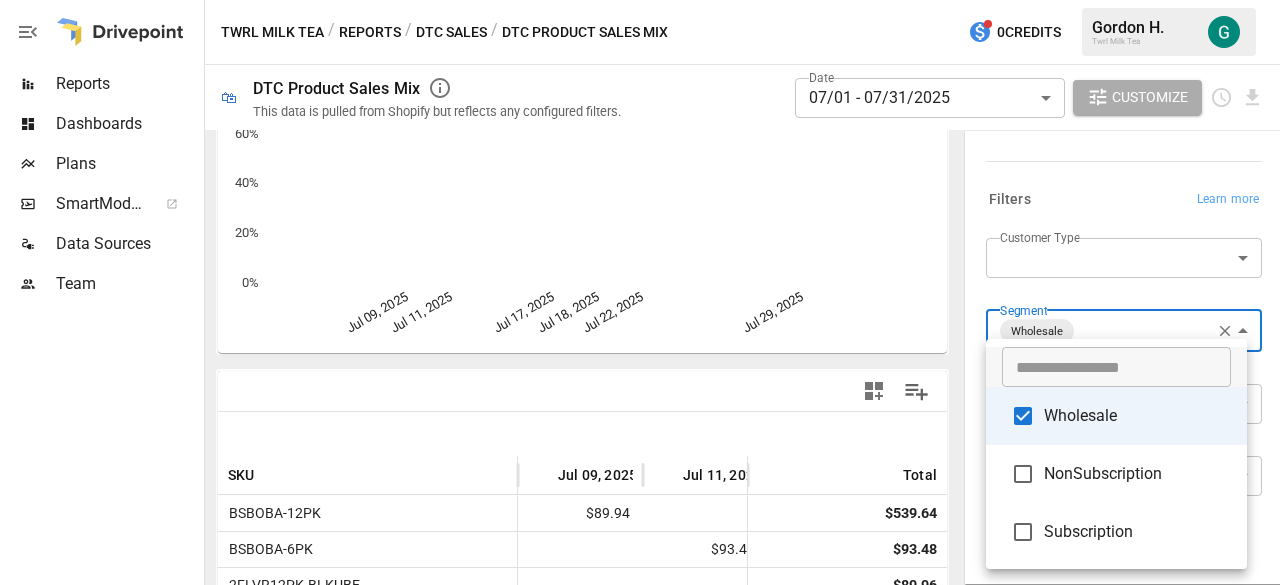 scroll, scrollTop: 190, scrollLeft: 0, axis: vertical 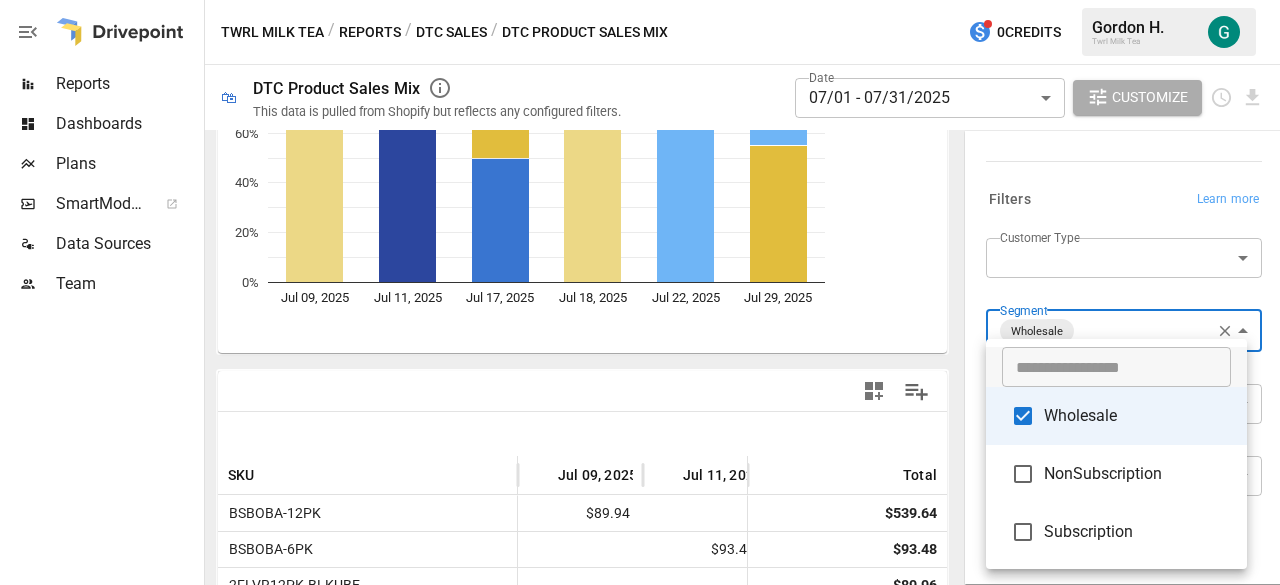 click at bounding box center [640, 292] 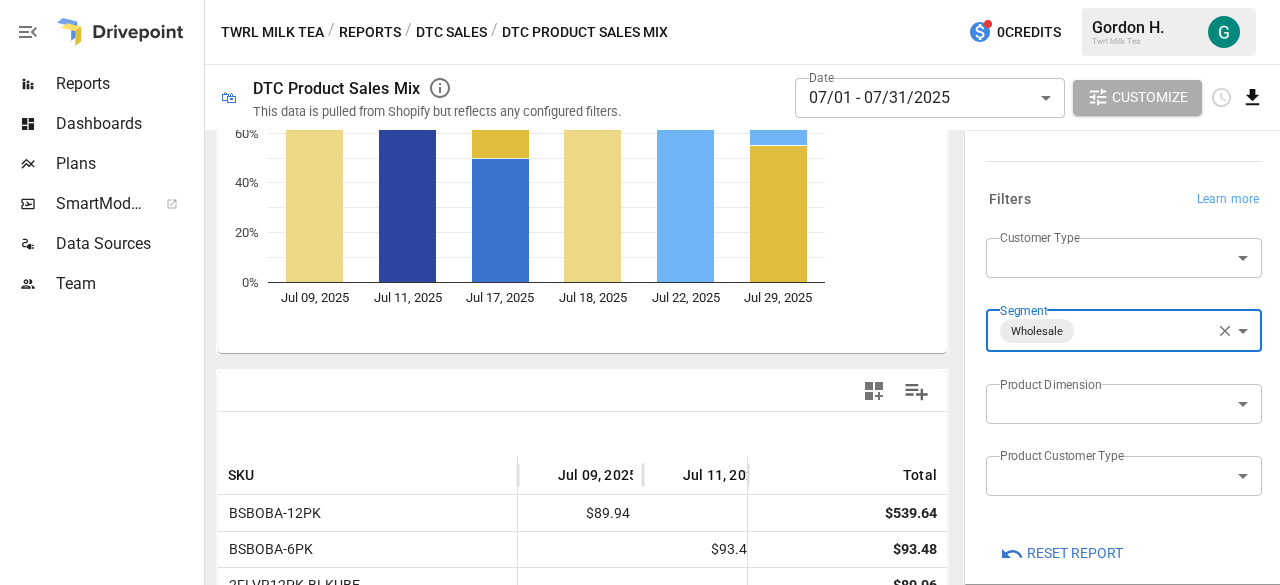 click 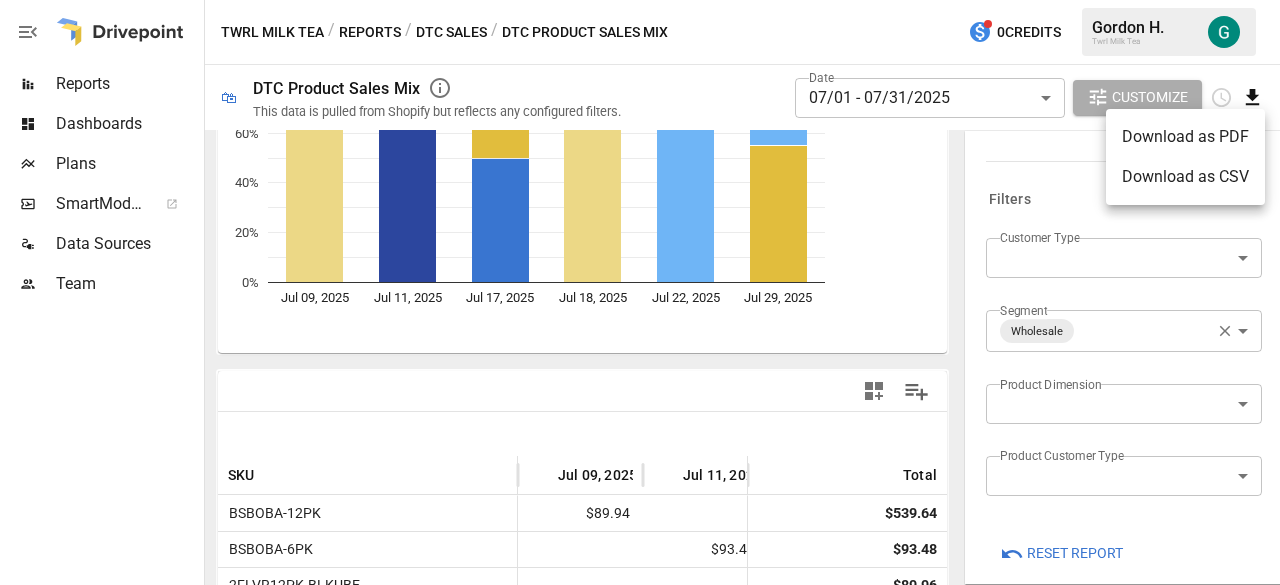 click on "Download as CSV" at bounding box center (1185, 177) 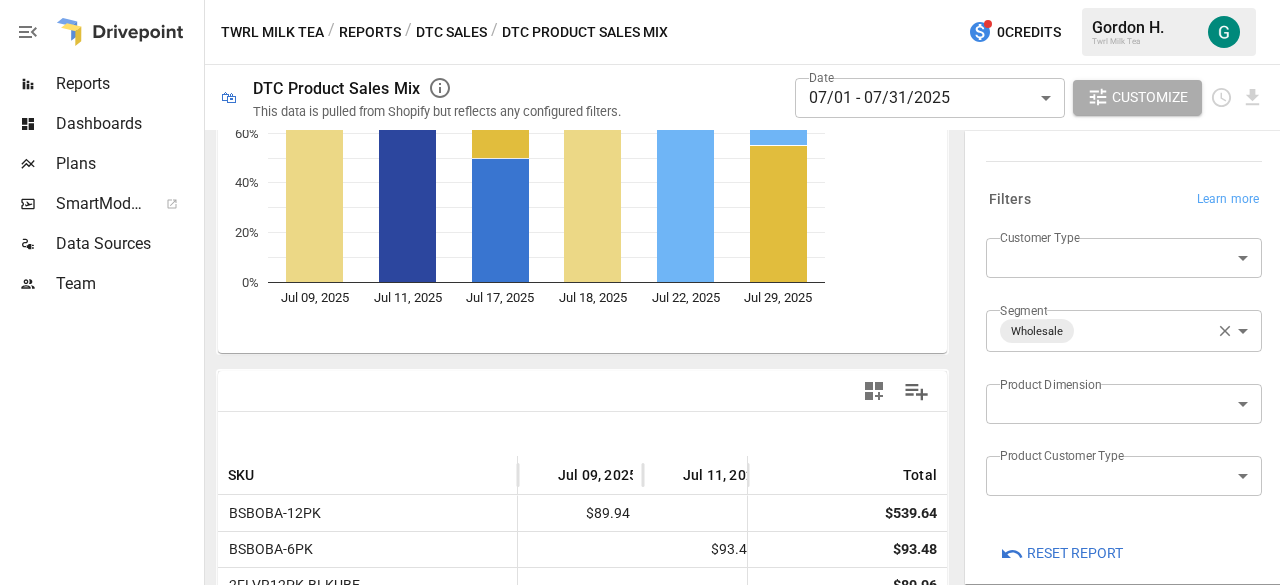 click on "**********" at bounding box center (640, 0) 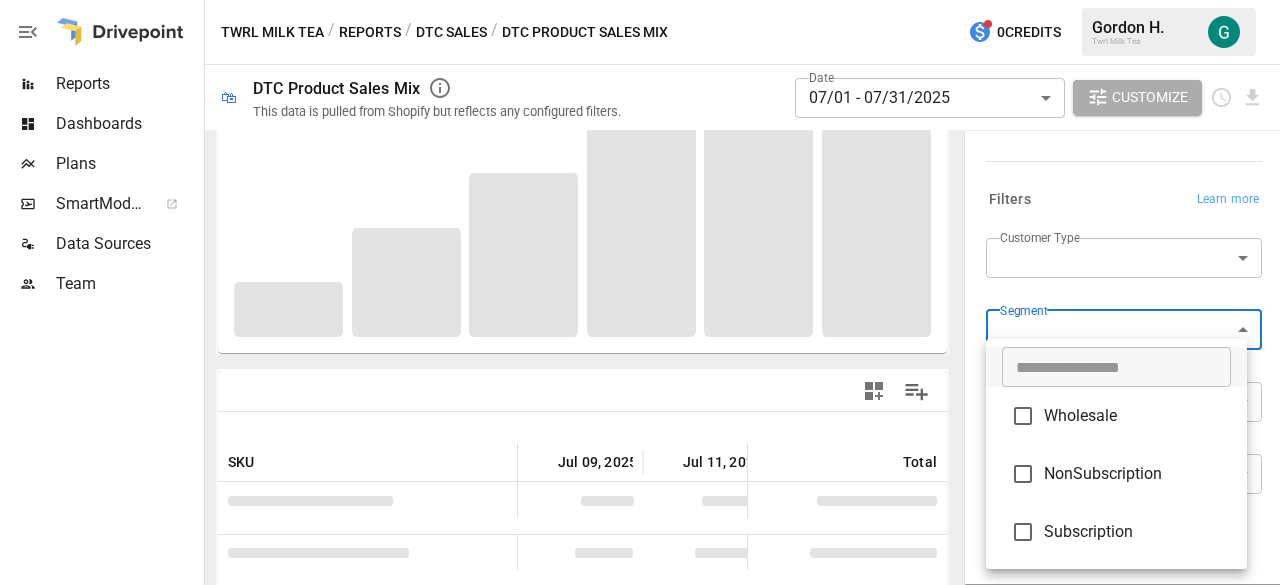 scroll, scrollTop: 190, scrollLeft: 0, axis: vertical 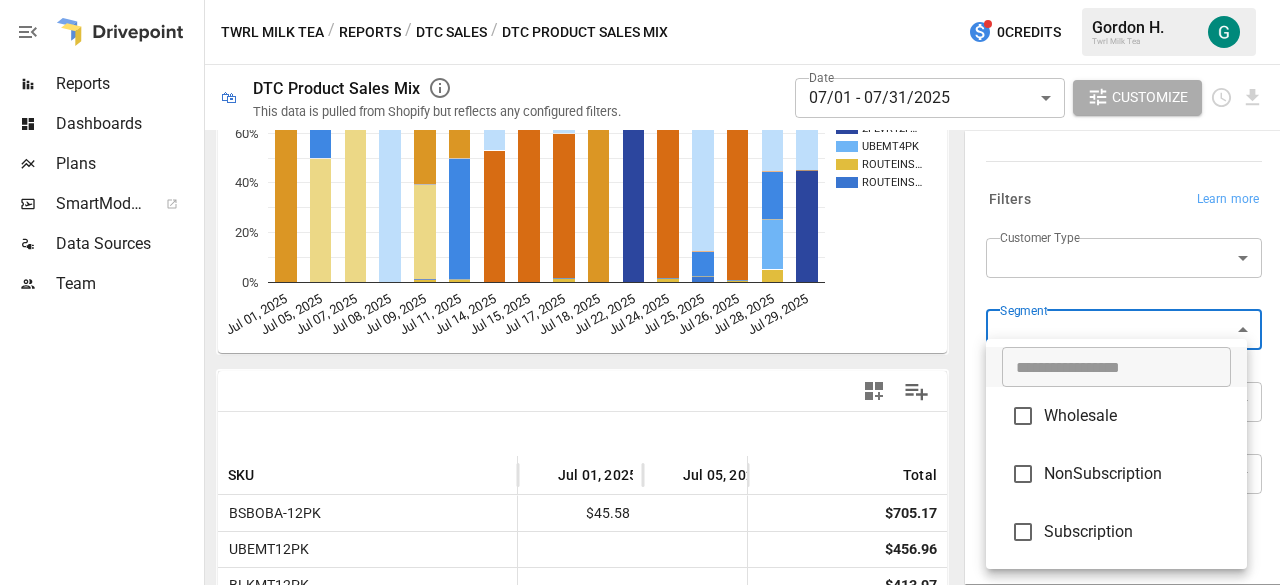drag, startPoint x: 1273, startPoint y: 354, endPoint x: 1268, endPoint y: 396, distance: 42.296574 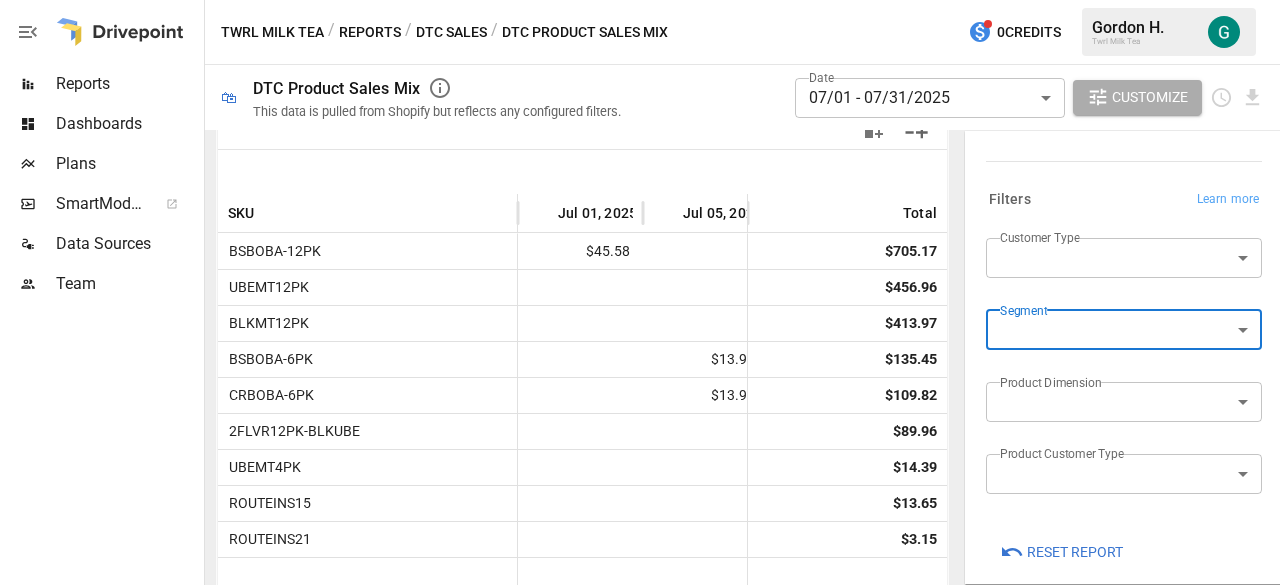 scroll, scrollTop: 504, scrollLeft: 0, axis: vertical 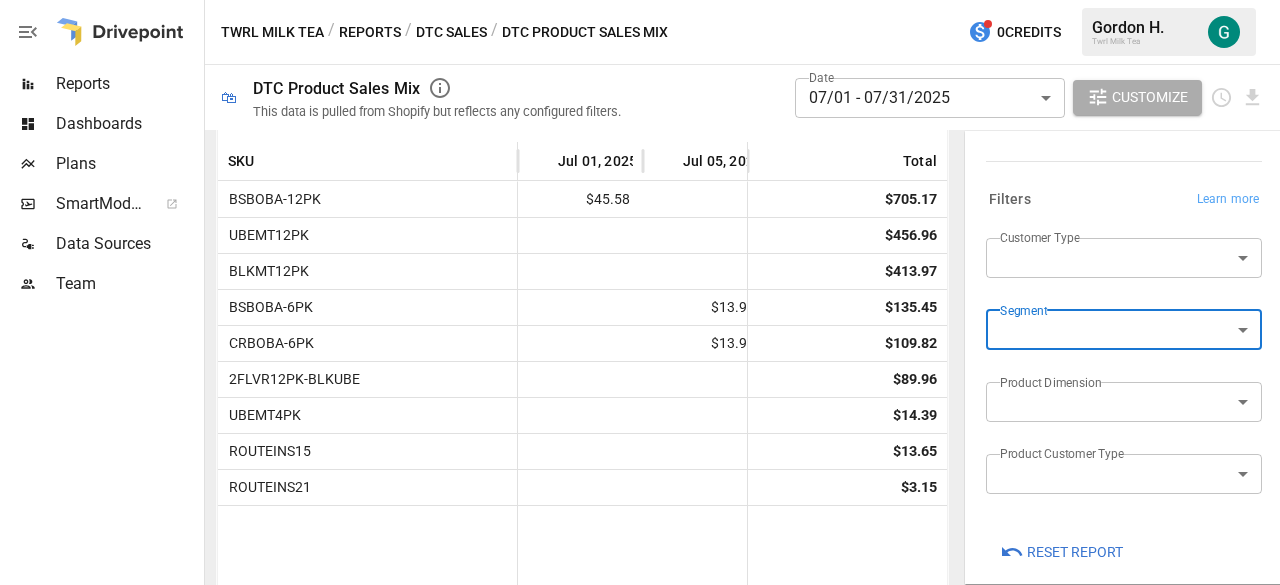 click on "Reports Dashboards Plans SmartModel ™ Data Sources Team Twrl Milk Tea / Reports / DTC Sales / DTC Product Sales Mix 0  Credits [FIRST] [LAST]. Twrl Milk Tea 🛍 DTC Product Sales Mix This data is pulled from Shopify but reflects any configured filters. Date [DATE]/[YEAR] - [DATE]/[YEAR] ****** ​ Customize For visual display, only the top 9 products based on the Metric selected are outputted in the chart below. The rest are grouped into "Other". BSBOBA-1… UBEMT12… BLKMT12… BSBOBA-6… CRBOBA-6… 2FLVR12P… UBEMT4PK ROUTEINS… ROUTEINS… [DATE]/[YEAR] [DATE]/[YEAR] [DATE]/[YEAR] [DATE]/[YEAR] [DATE]/[YEAR] [DATE]/[YEAR] [DATE]/[YEAR] [DATE]/[YEAR] [DATE]/[YEAR] [DATE]/[YEAR] [DATE]/[YEAR] [DATE]/[YEAR] [DATE]/[YEAR] [DATE]/[YEAR] [DATE]/[YEAR] [DATE]/[YEAR] 0% 20% 40% 60% 80% 100% ROUTEINS… SKU [DATE]/[YEAR] [DATE]/[YEAR] [DATE]/[YEAR] [DATE]/[YEAR] Total BSBOBA-12PK $[PRICE] $[PRICE] UBEMT12PK $[PRICE] $[PRICE] BLKMT12PK $[PRICE] BSBOBA-6PK $[PRICE] $[PRICE] CRBOBA-6PK $[PRICE] $[PRICE] $[PRICE] 2FLVR12PK-BLKUBE $[PRICE] UBEMT4PK $[PRICE] $[PRICE]" at bounding box center (640, 0) 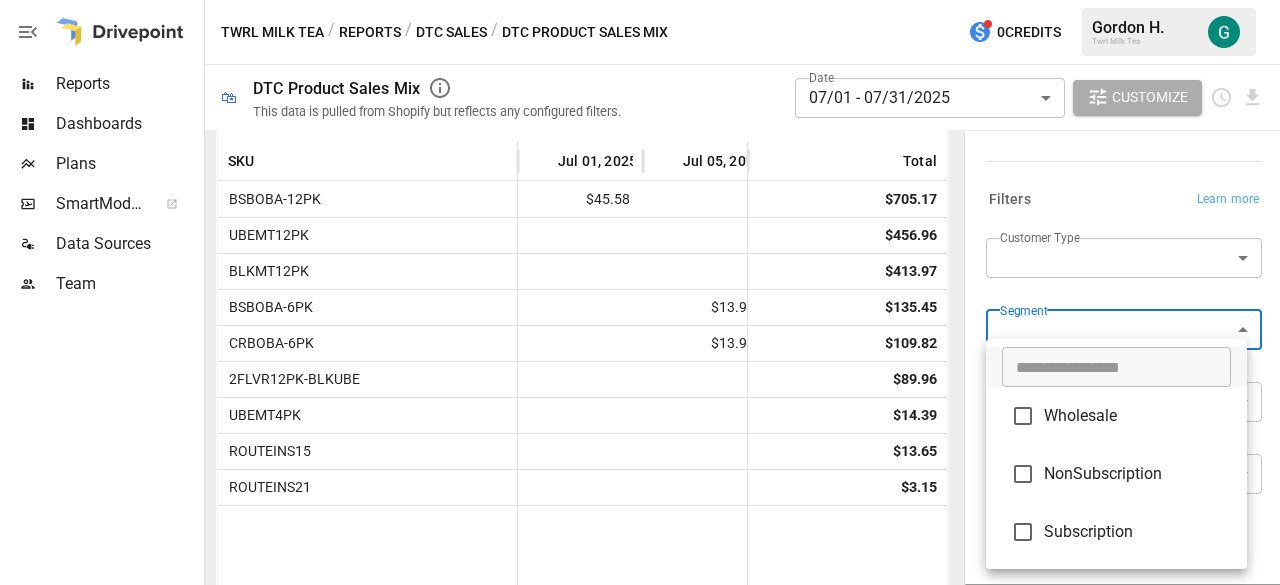 type on "*********" 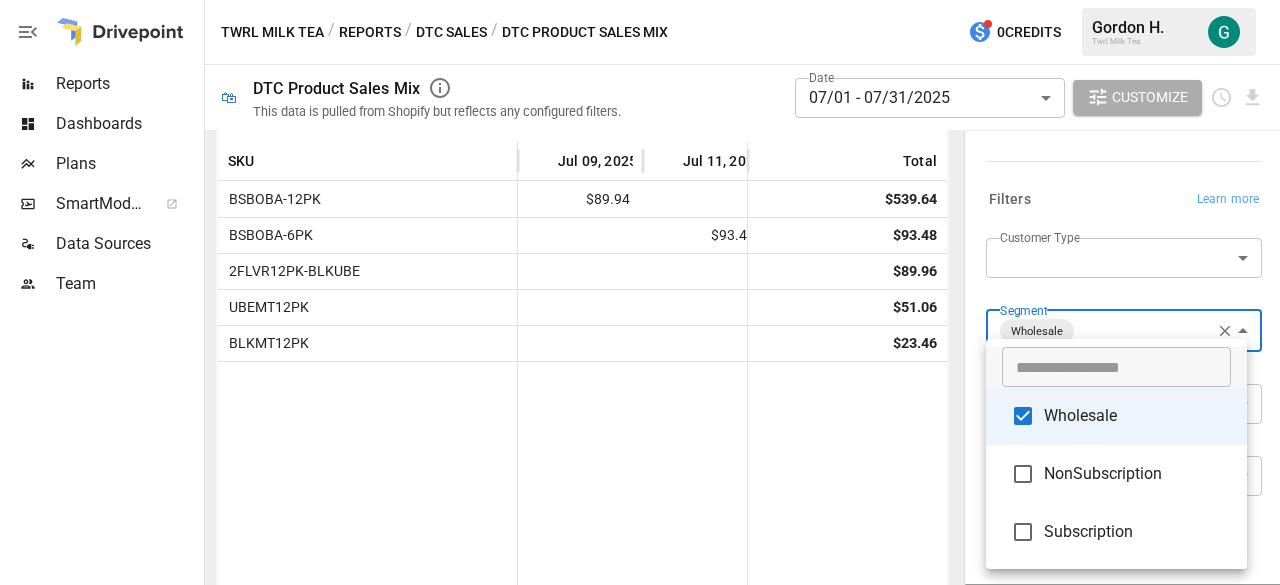 drag, startPoint x: 958, startPoint y: 462, endPoint x: 968, endPoint y: 561, distance: 99.50377 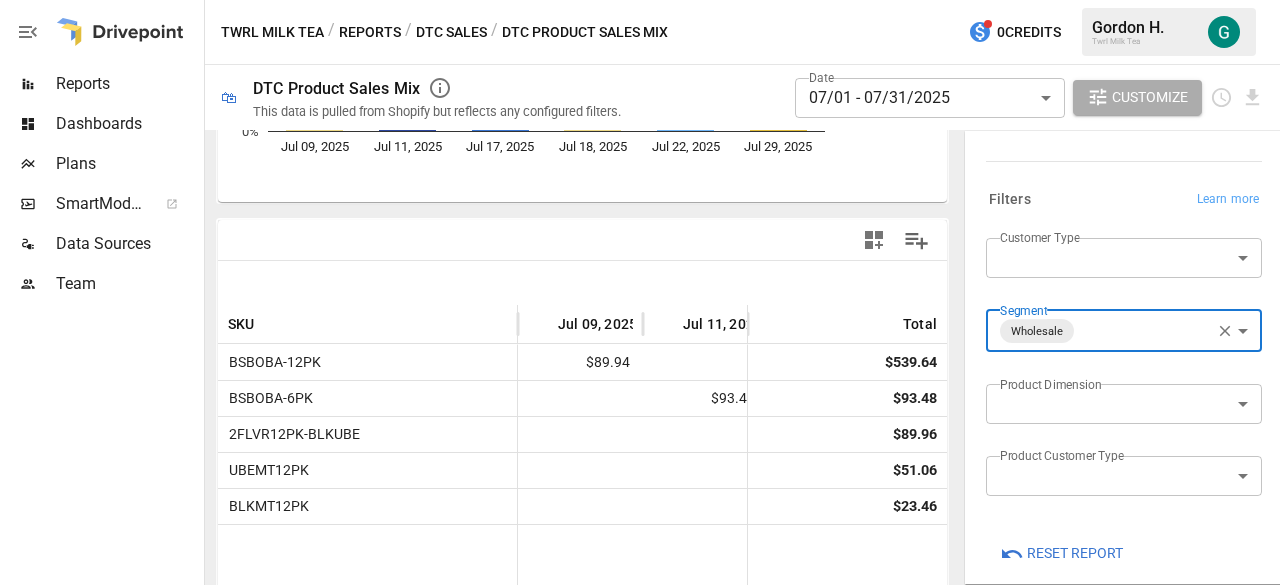scroll, scrollTop: 327, scrollLeft: 0, axis: vertical 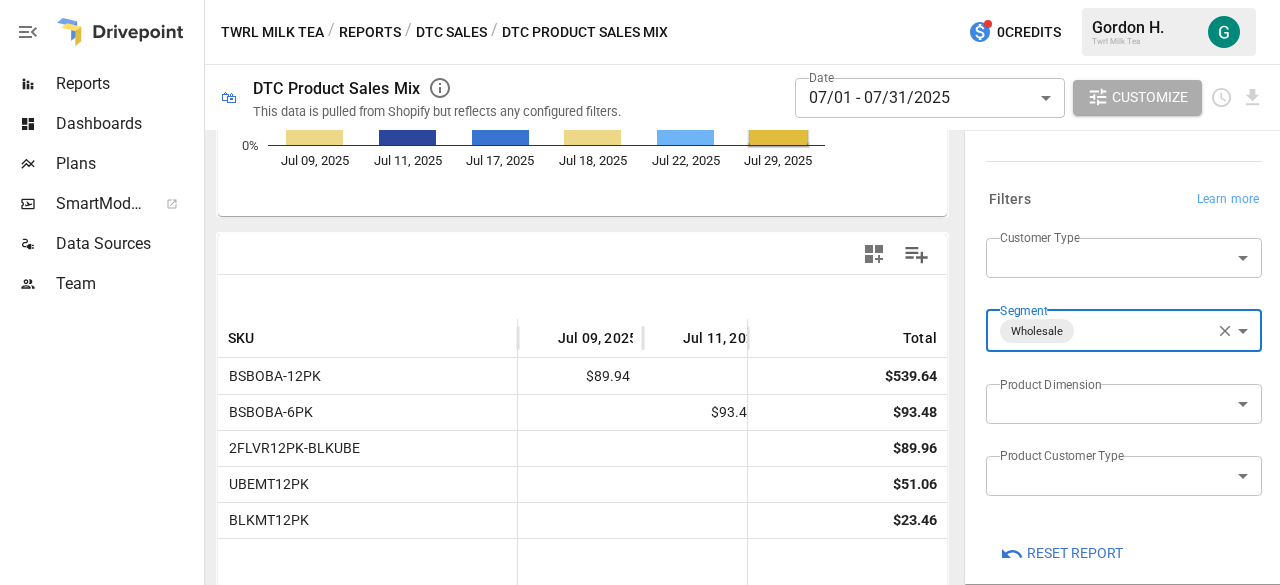 click 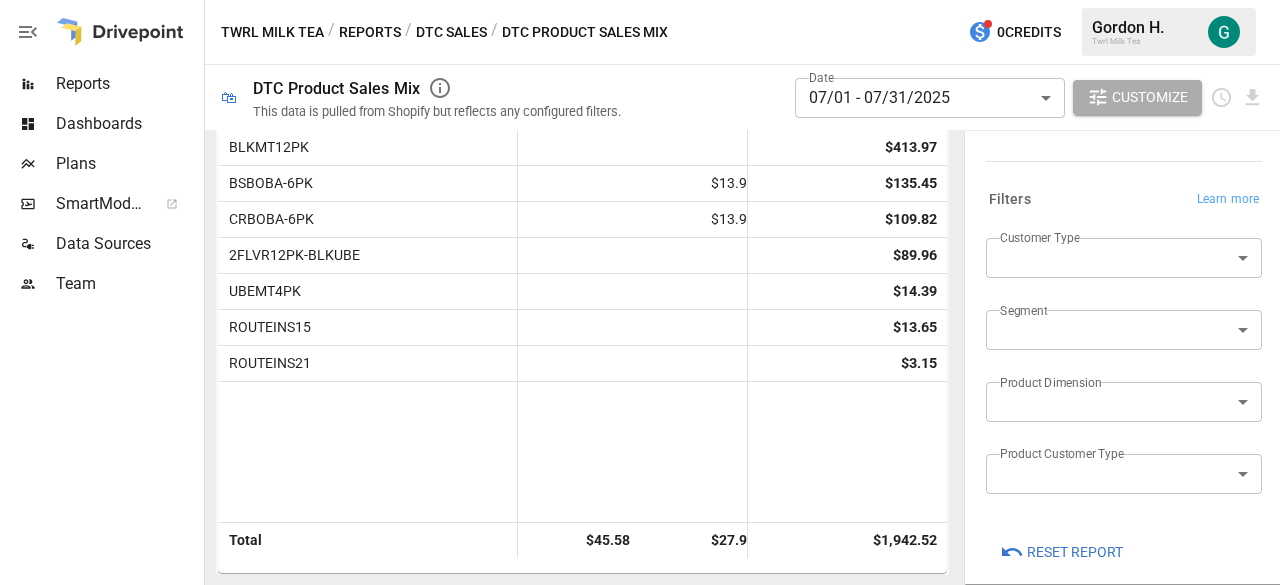 scroll, scrollTop: 327, scrollLeft: 0, axis: vertical 